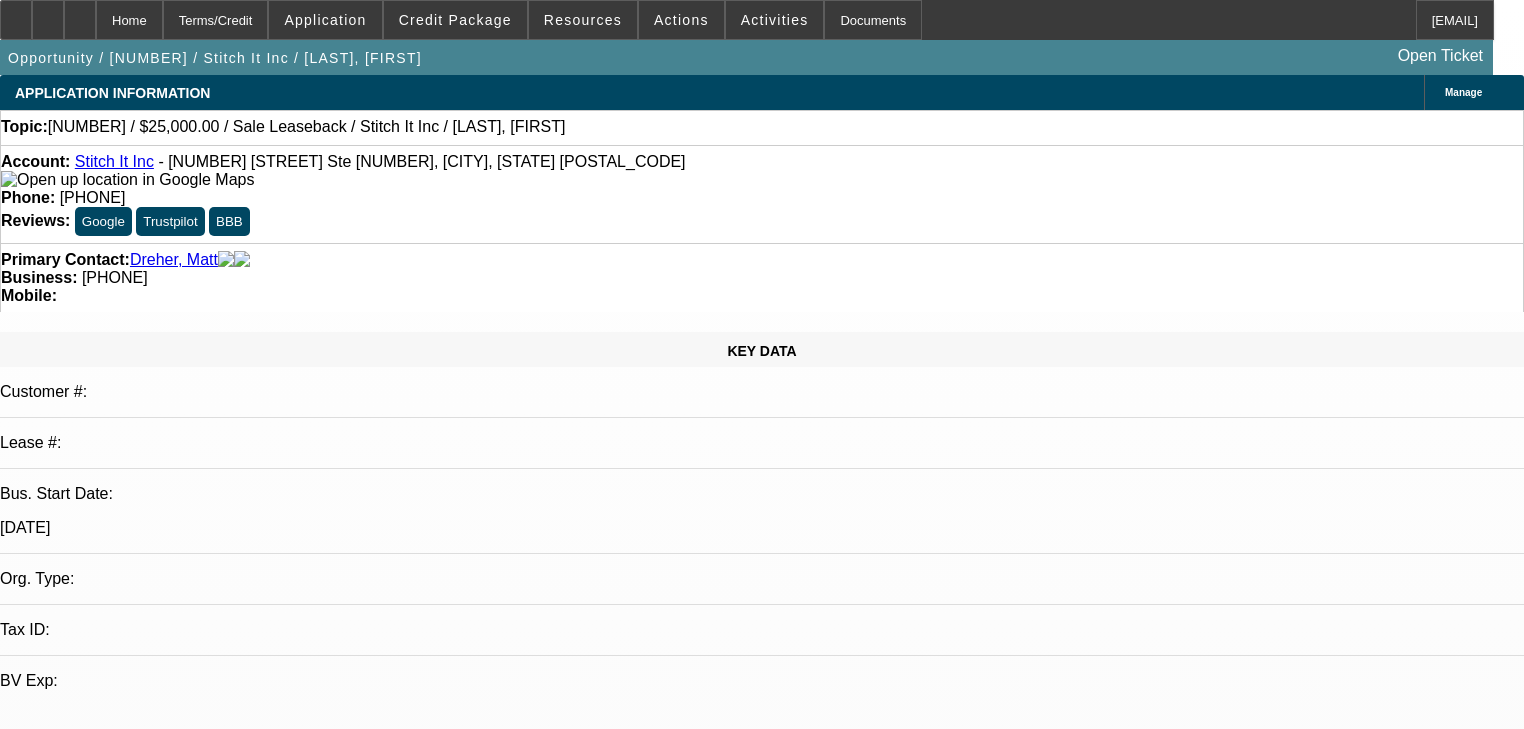select on "0" 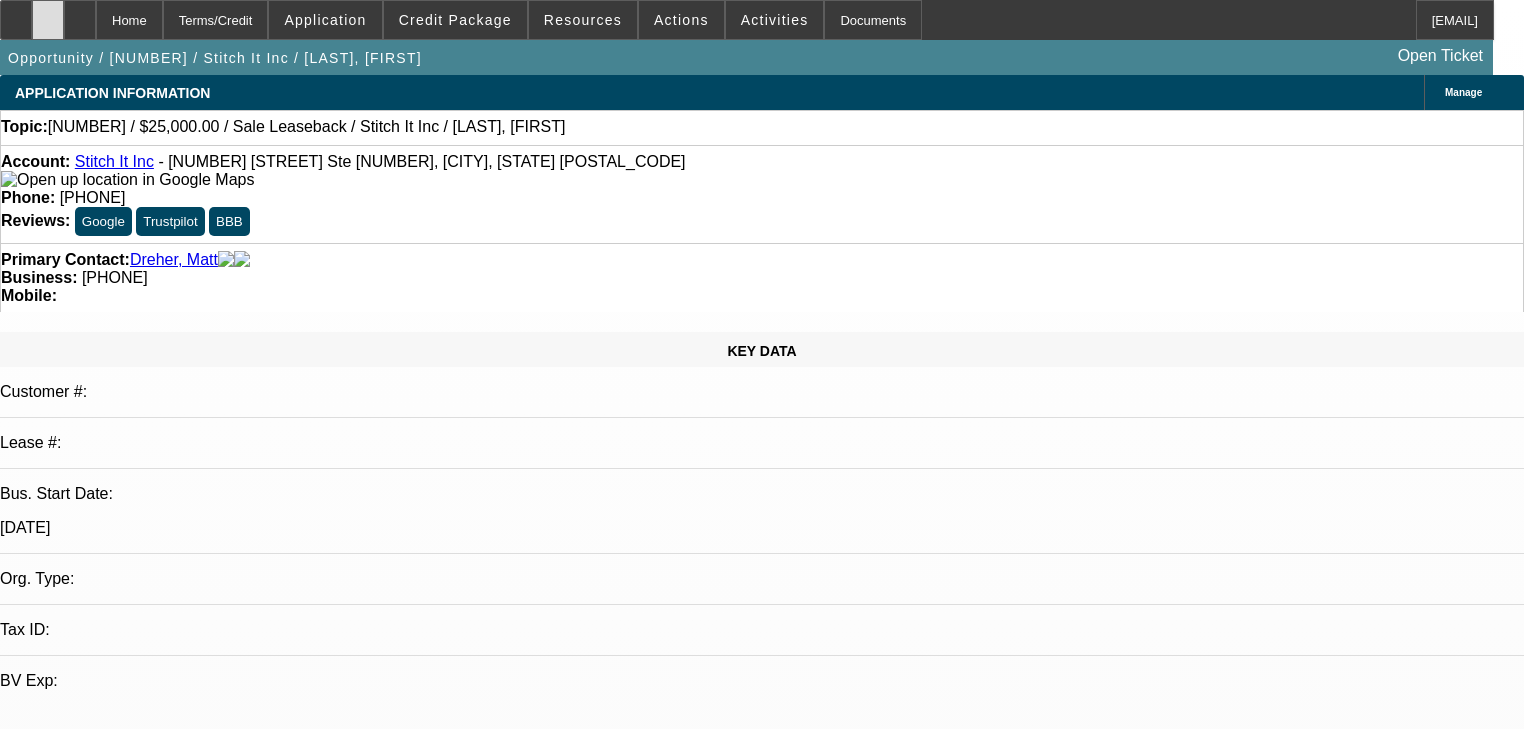 scroll, scrollTop: 0, scrollLeft: 0, axis: both 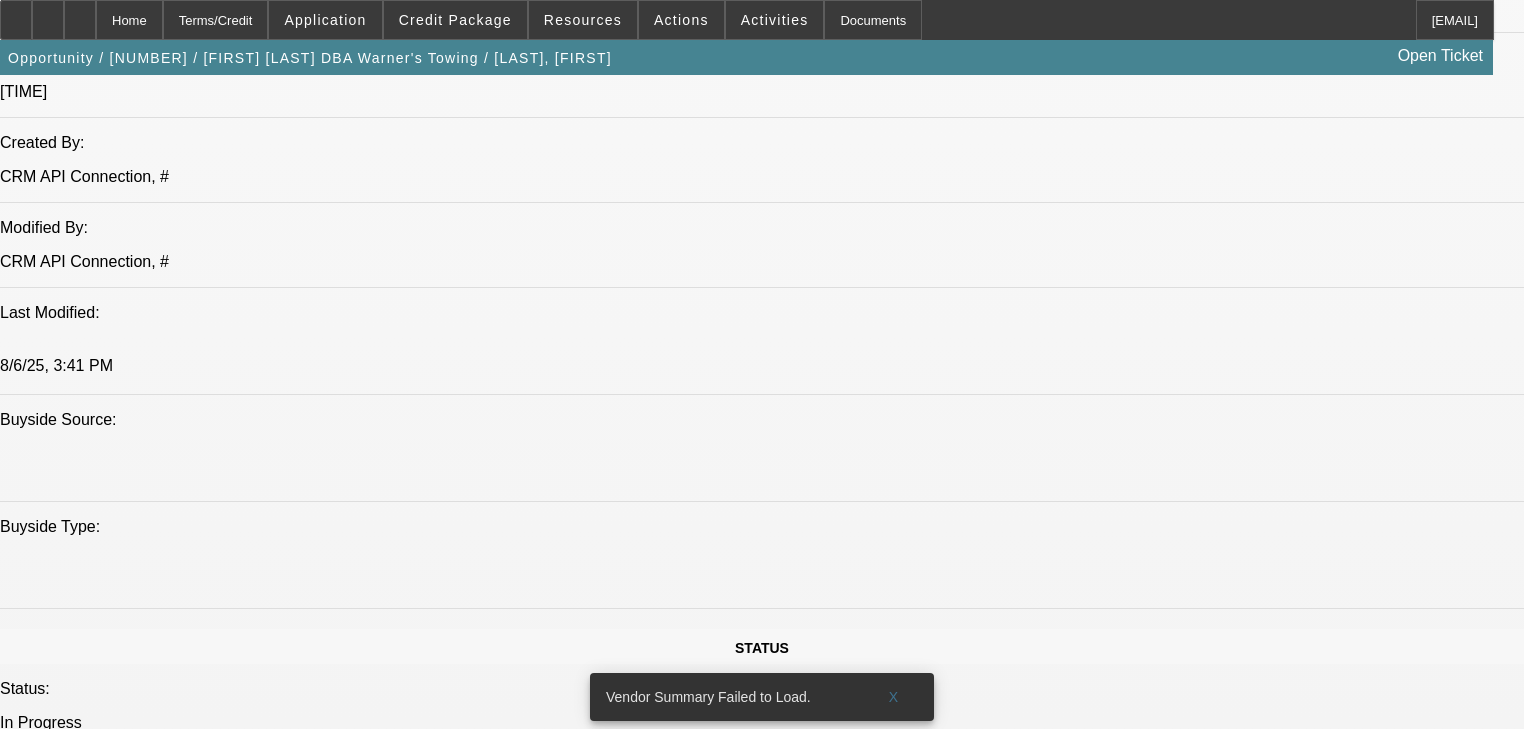 select on "0" 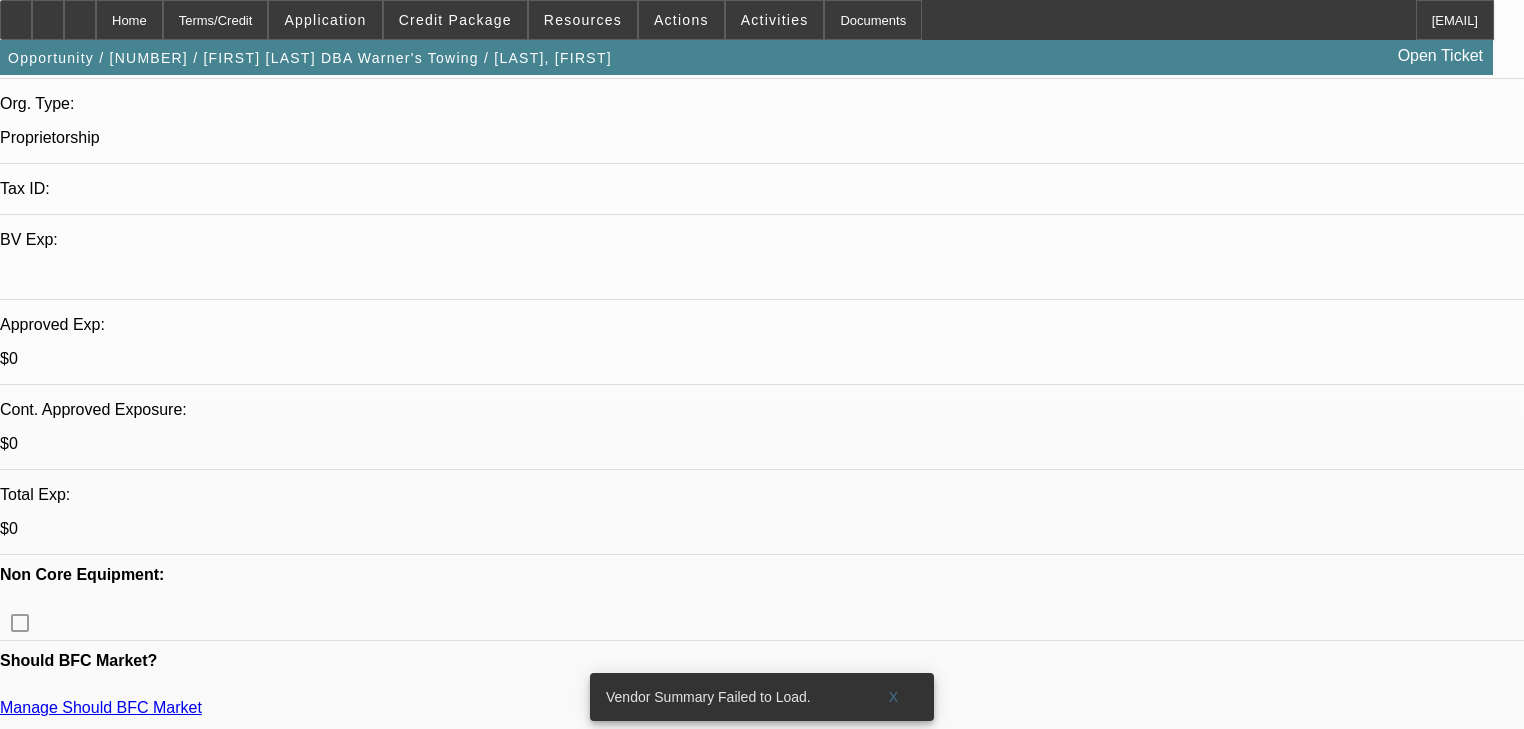 scroll, scrollTop: 452, scrollLeft: 0, axis: vertical 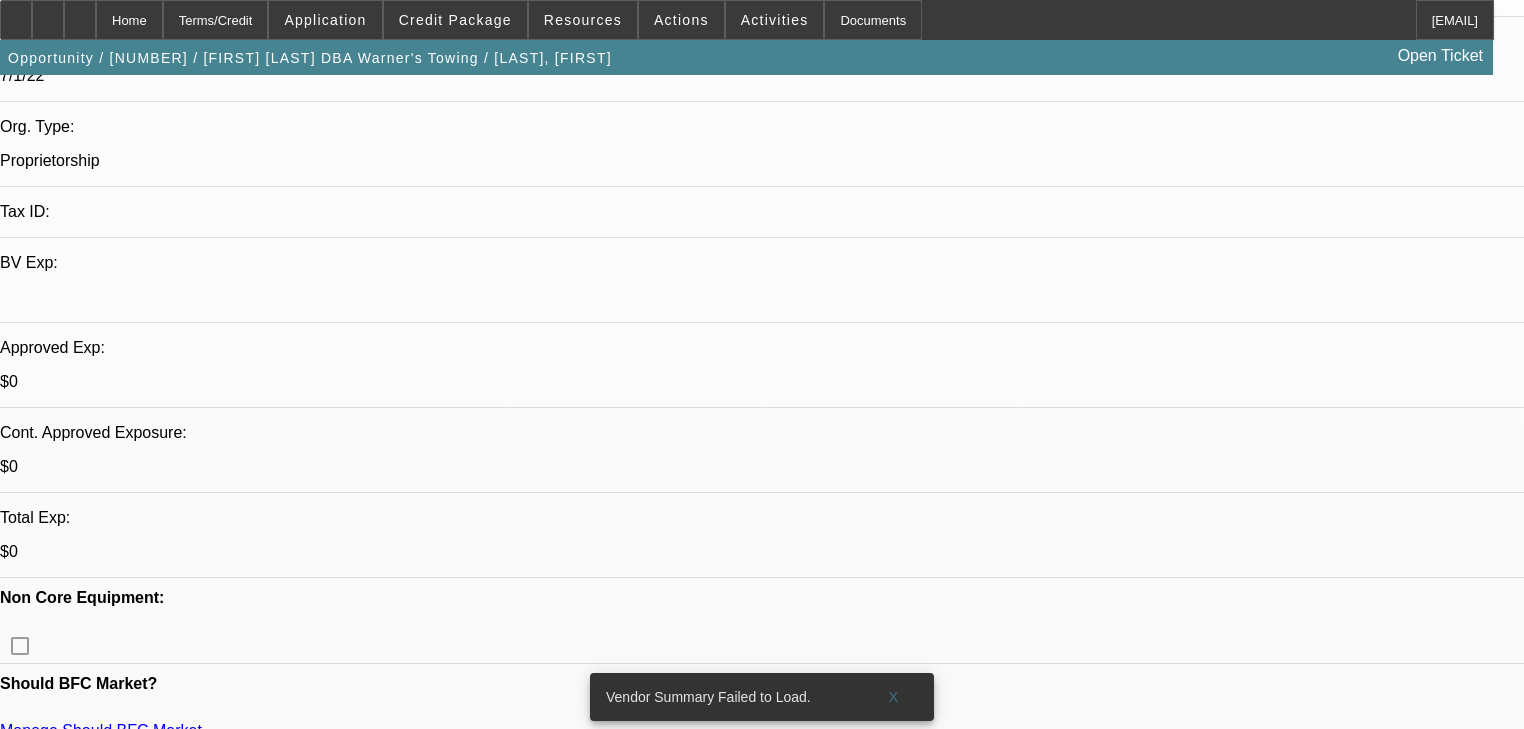 click on "Add Personal Guarantor" at bounding box center (1351, 2484) 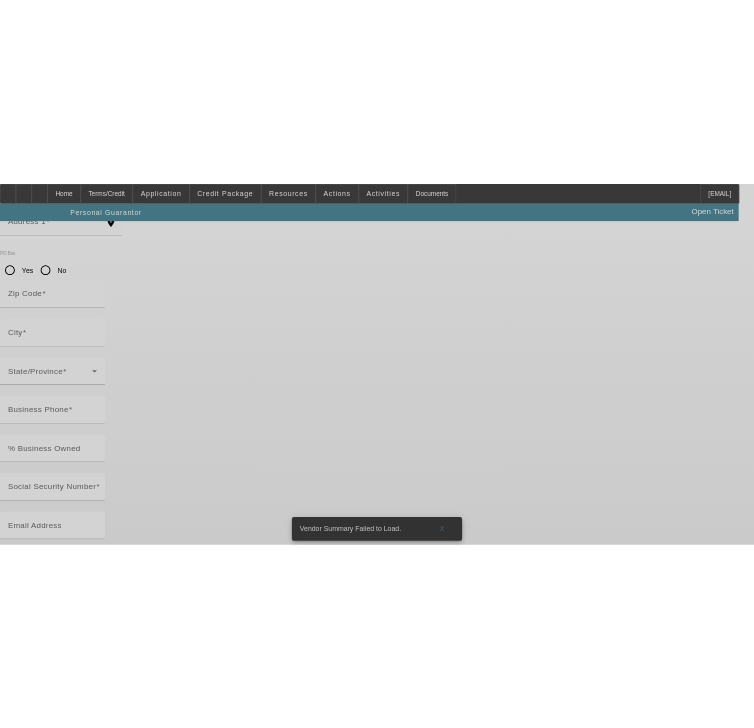 scroll, scrollTop: 0, scrollLeft: 0, axis: both 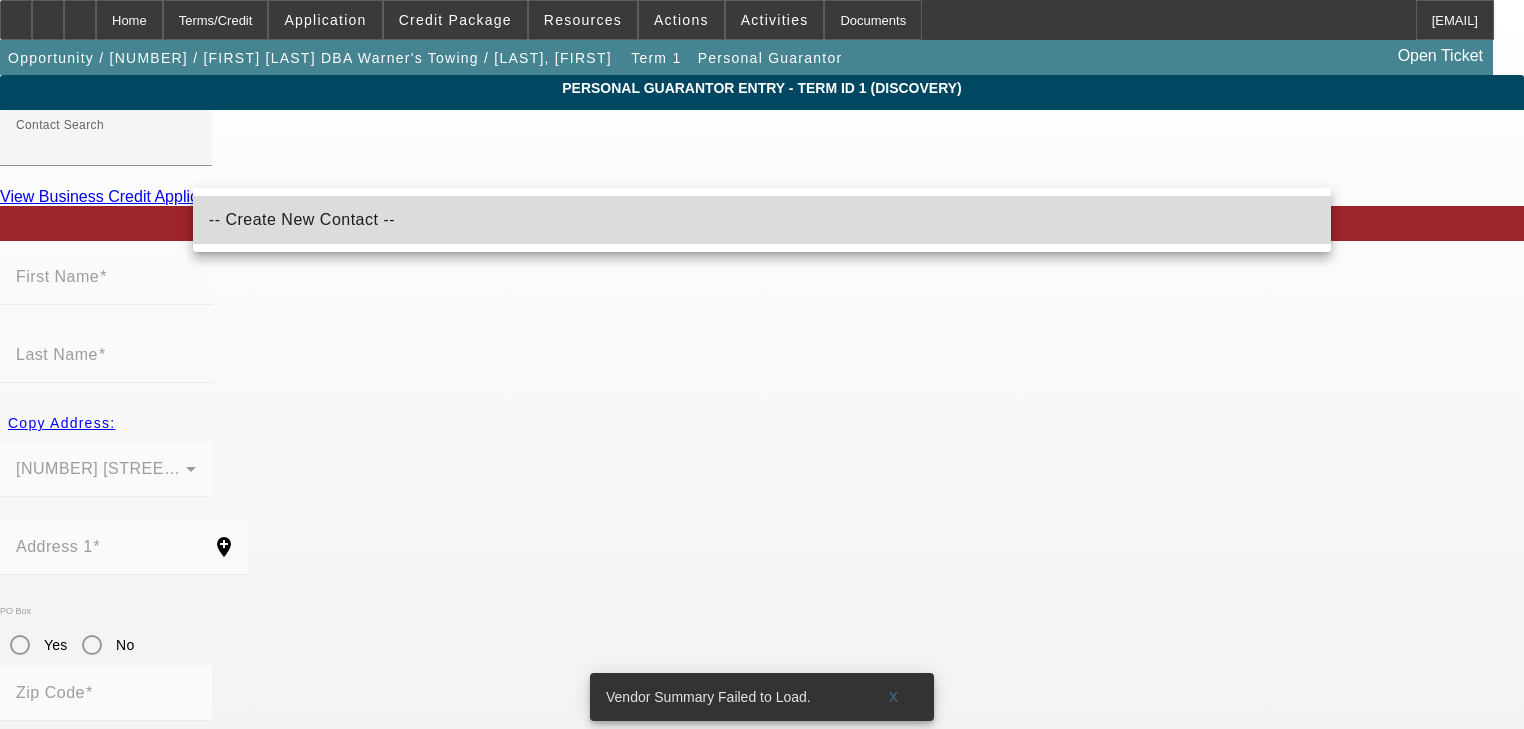 click on "-- Create New Contact --" at bounding box center (762, 220) 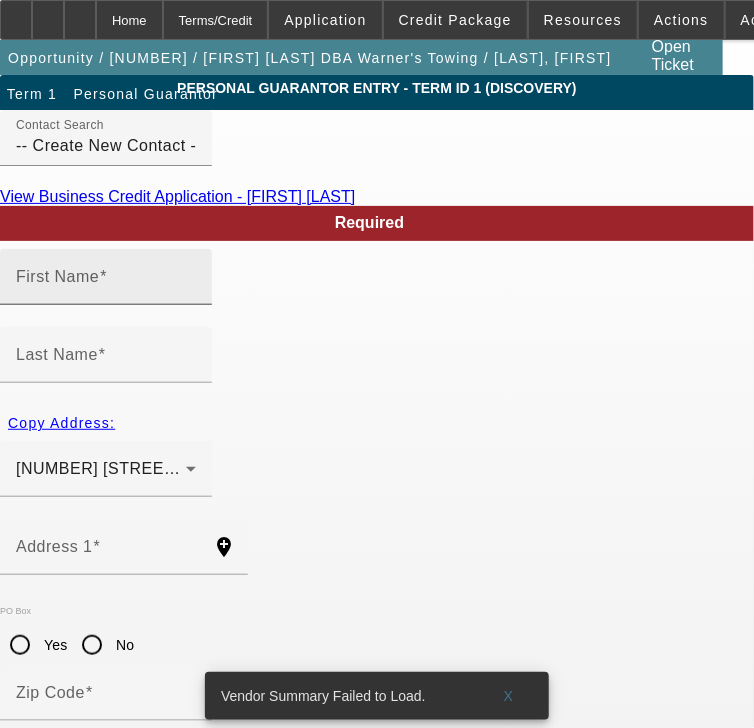 click on "First Name" 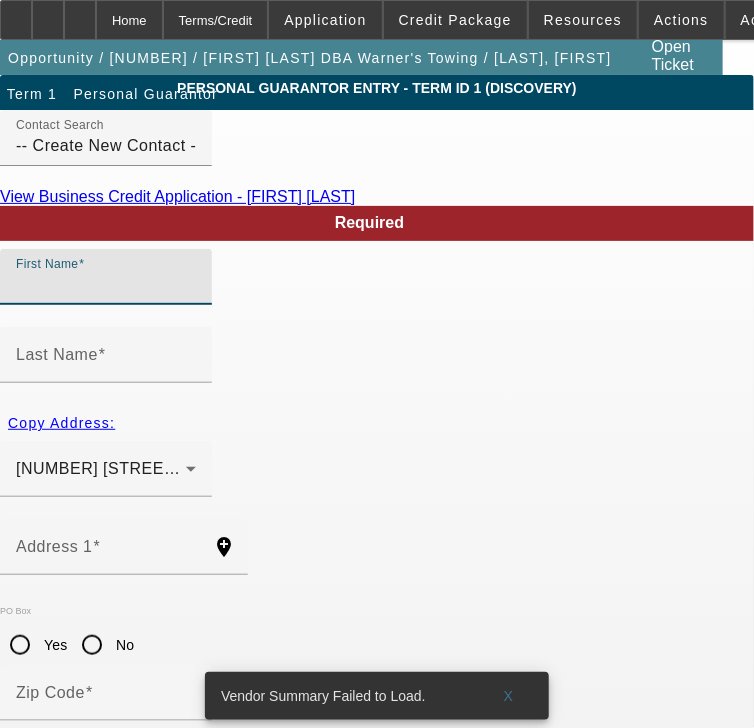 click on "First Name" at bounding box center (106, 285) 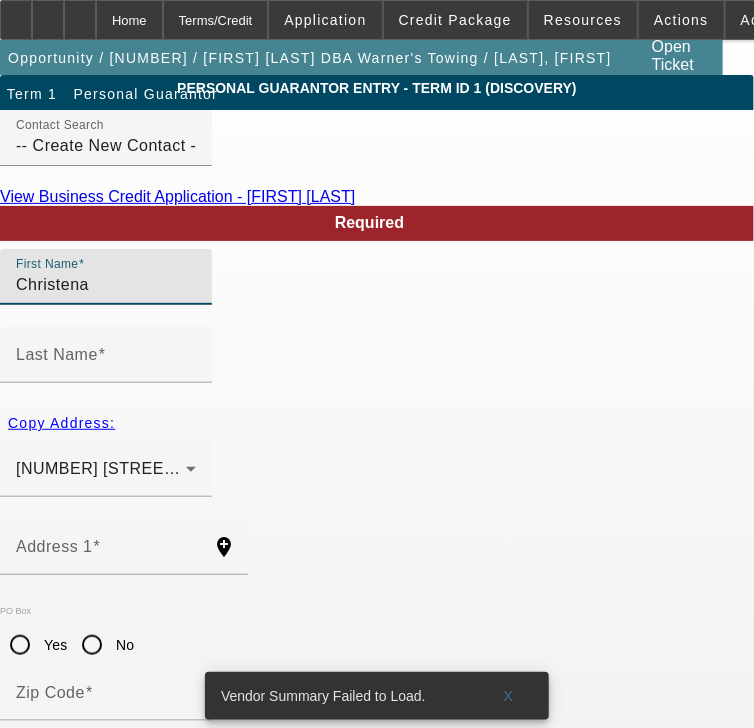 type on "Christena" 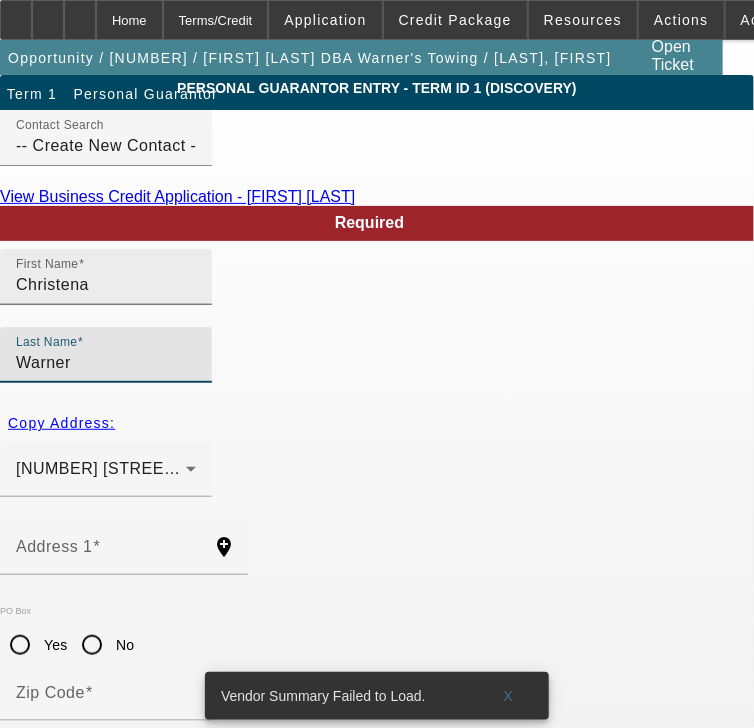 type on "Warner" 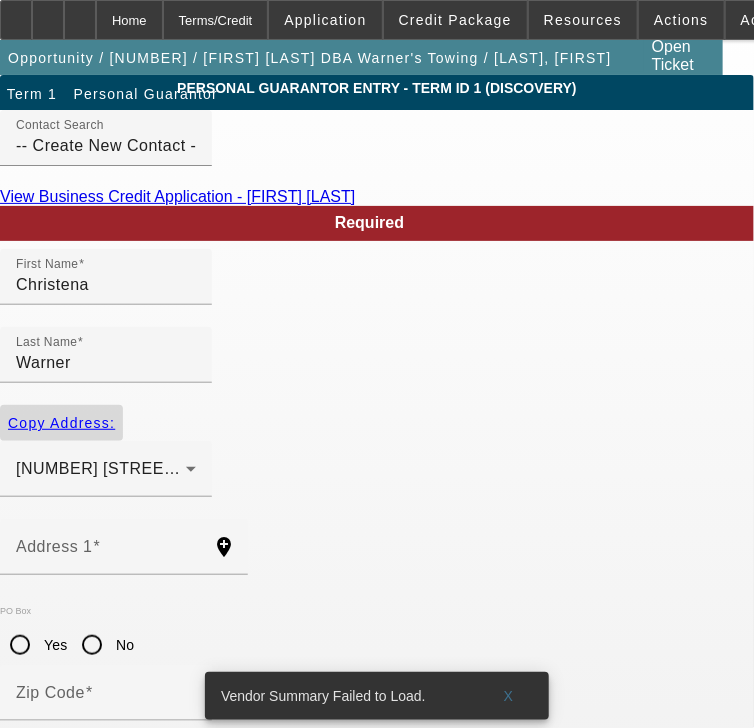 click at bounding box center [61, 423] 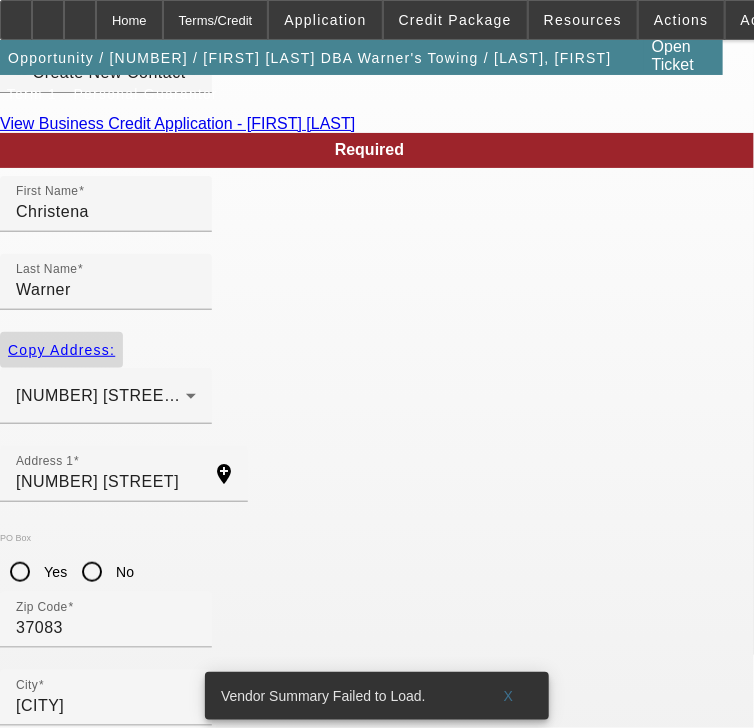scroll, scrollTop: 222, scrollLeft: 0, axis: vertical 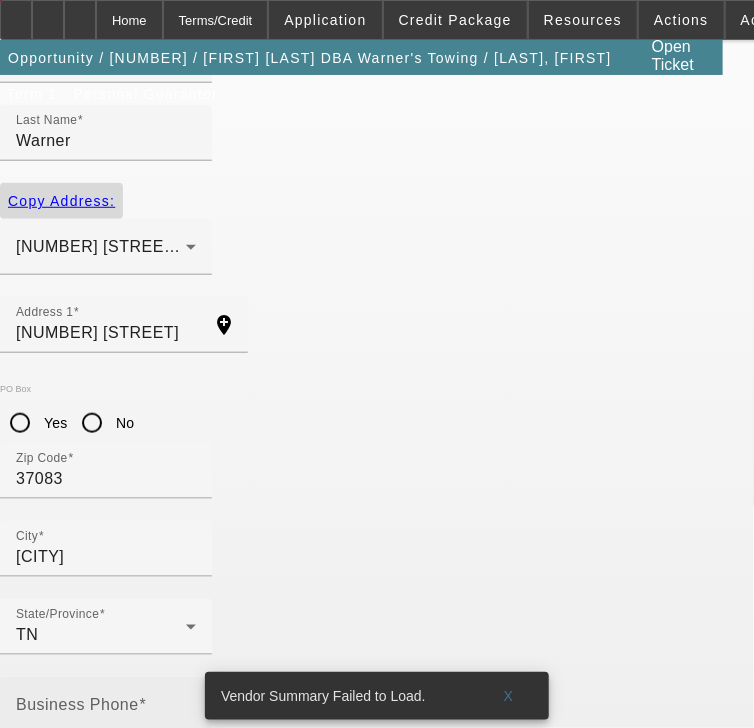 click on "Business Phone" at bounding box center (106, 713) 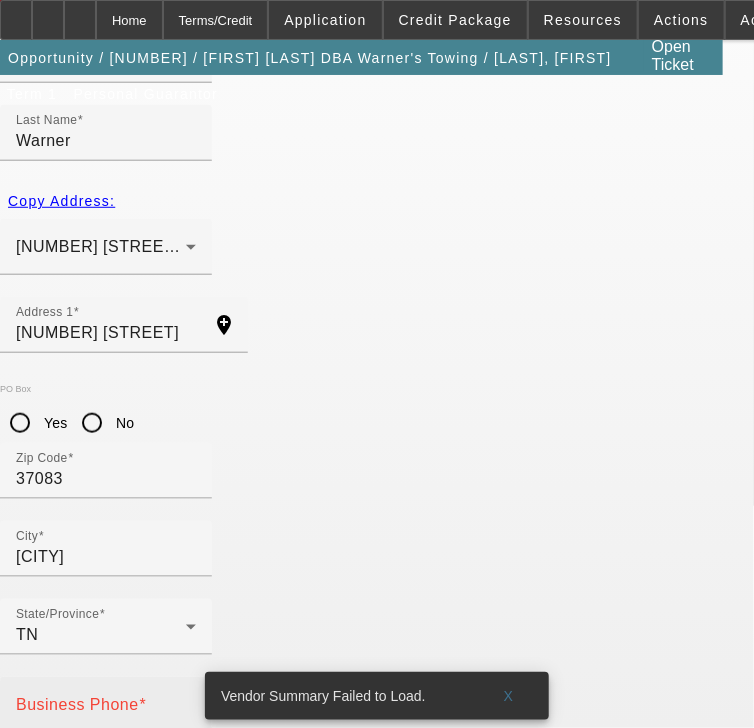 click on "Business Phone" at bounding box center (77, 704) 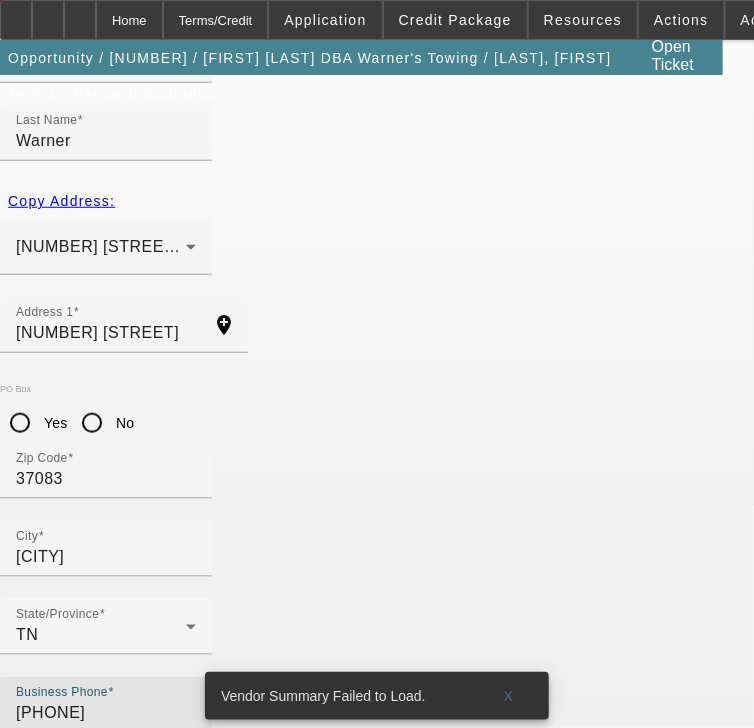 type on "(615) 388-2310" 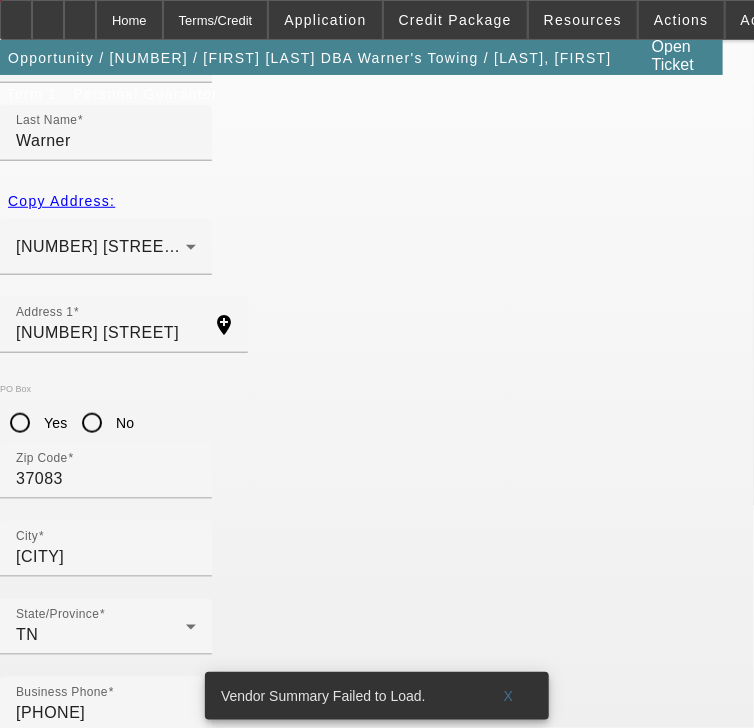 click on "Social Security Number" at bounding box center [105, 860] 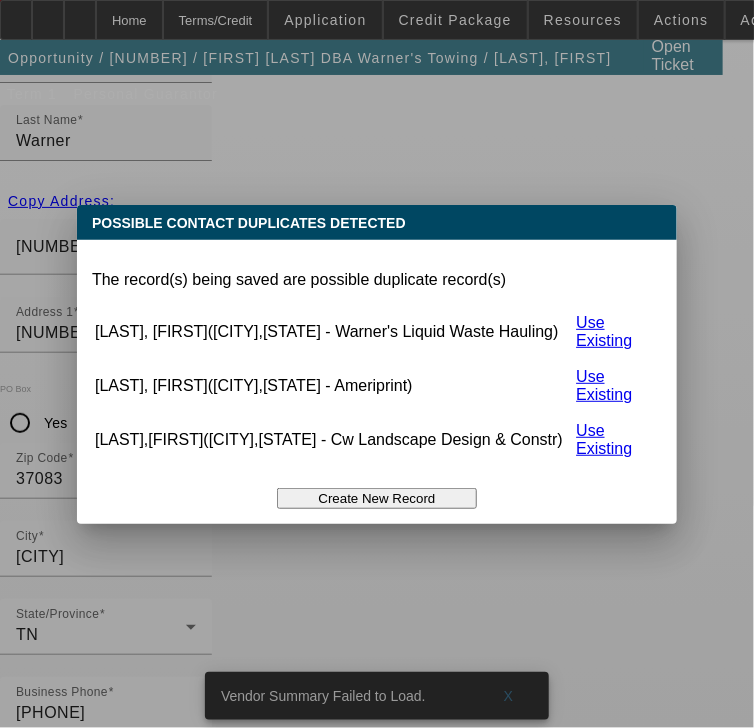 click on "Create New Record" at bounding box center (377, 498) 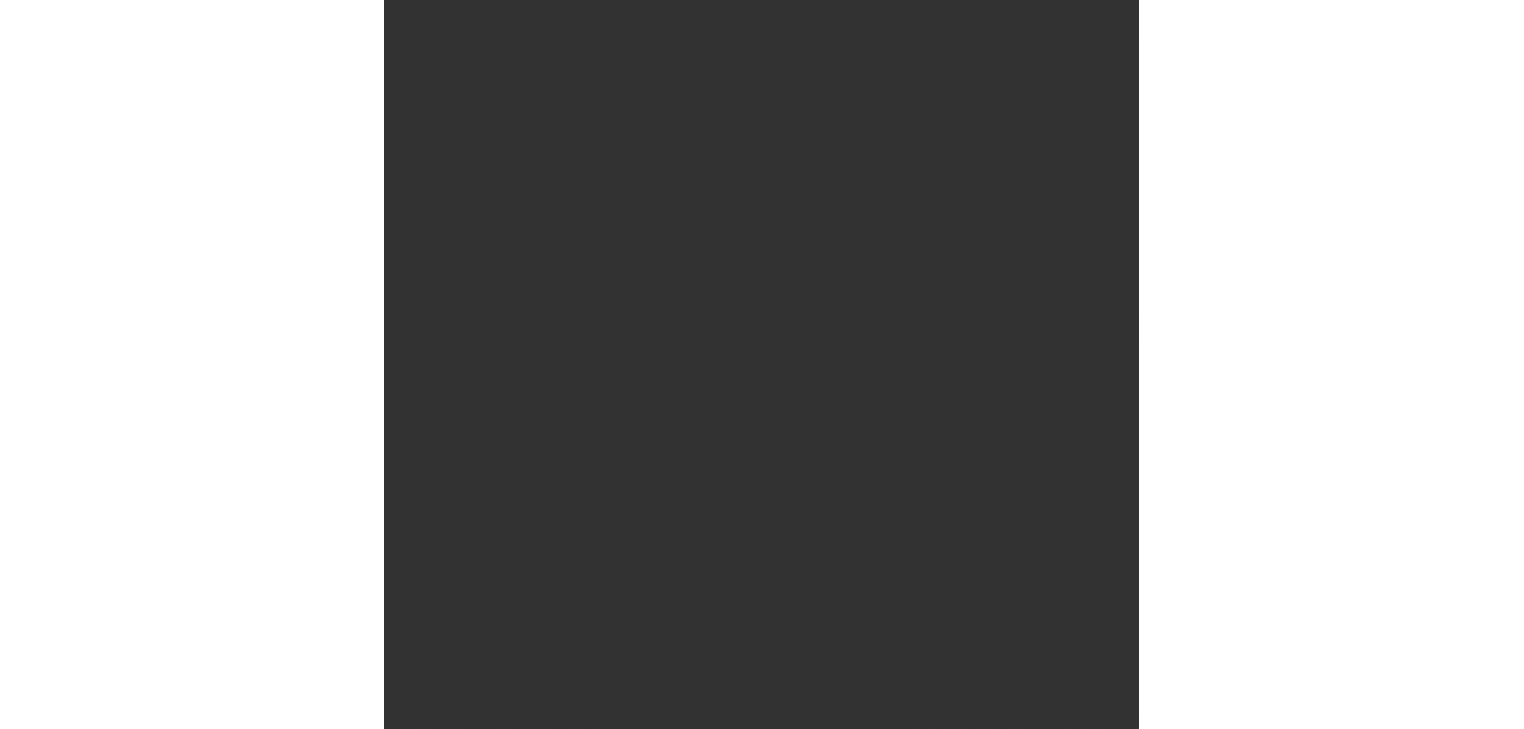 scroll, scrollTop: 0, scrollLeft: 0, axis: both 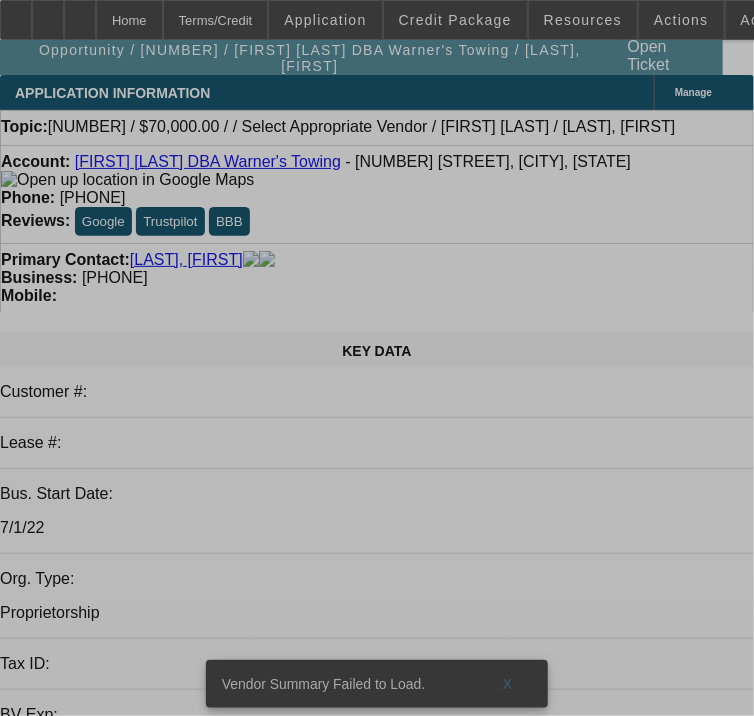 select on "0" 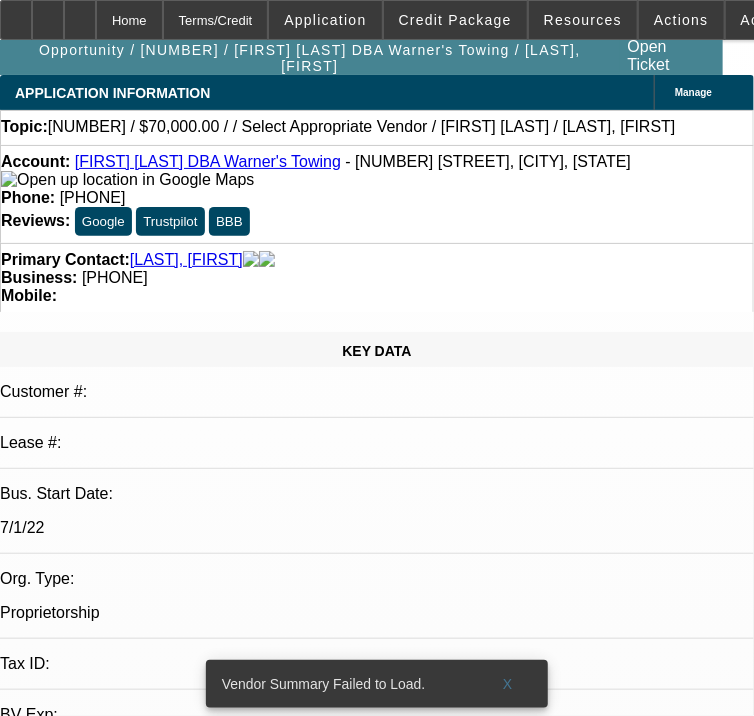 select on "2" 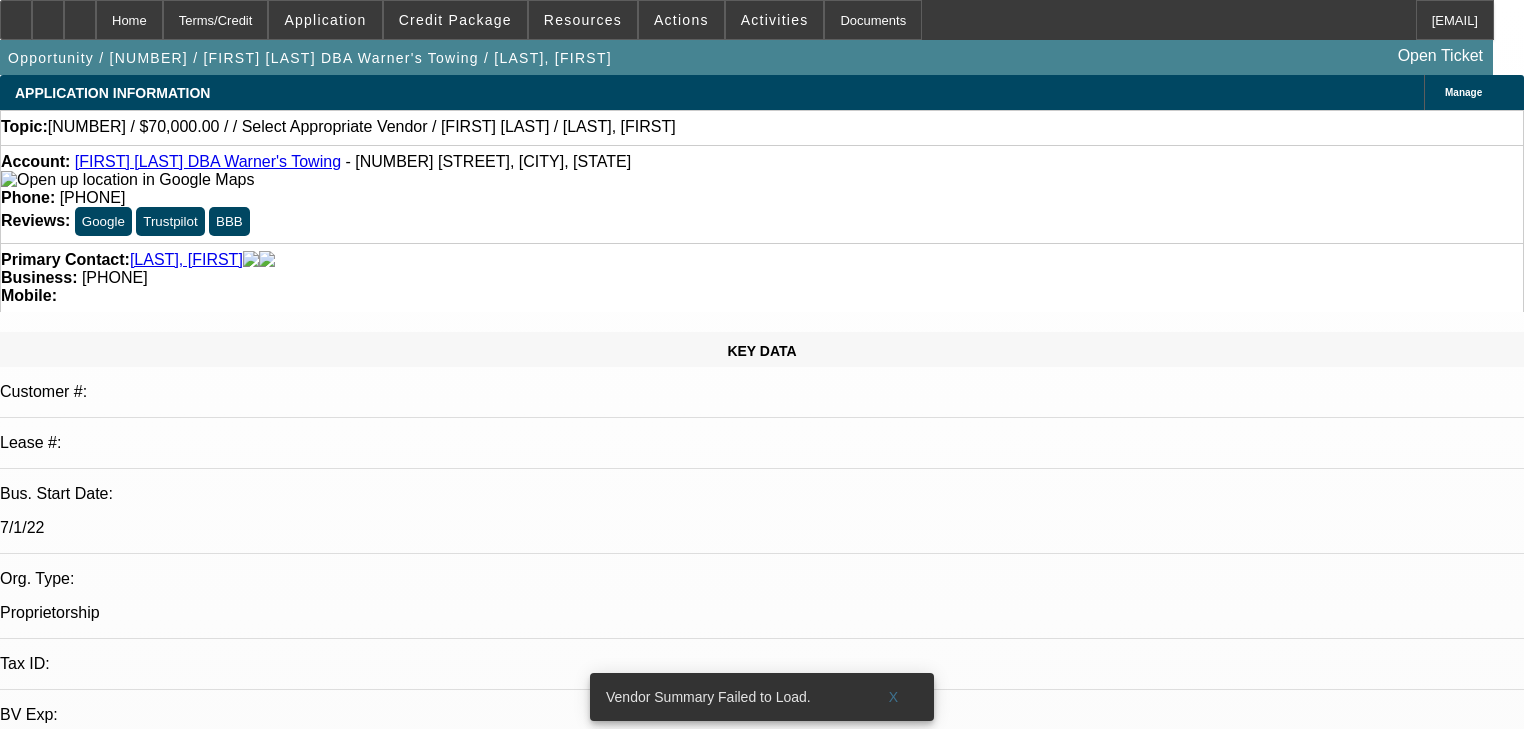 scroll, scrollTop: 56, scrollLeft: 0, axis: vertical 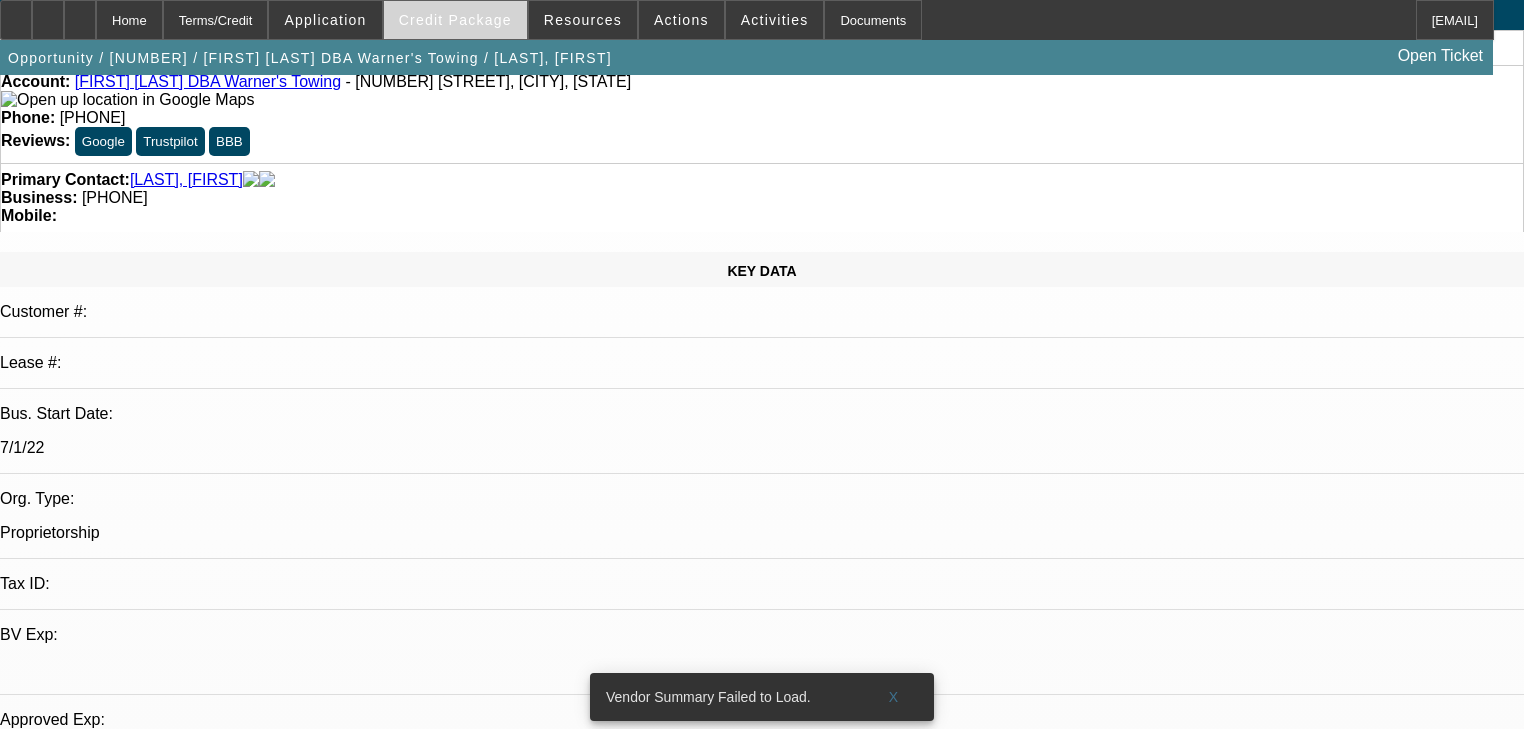 click on "Credit Package" at bounding box center (455, 20) 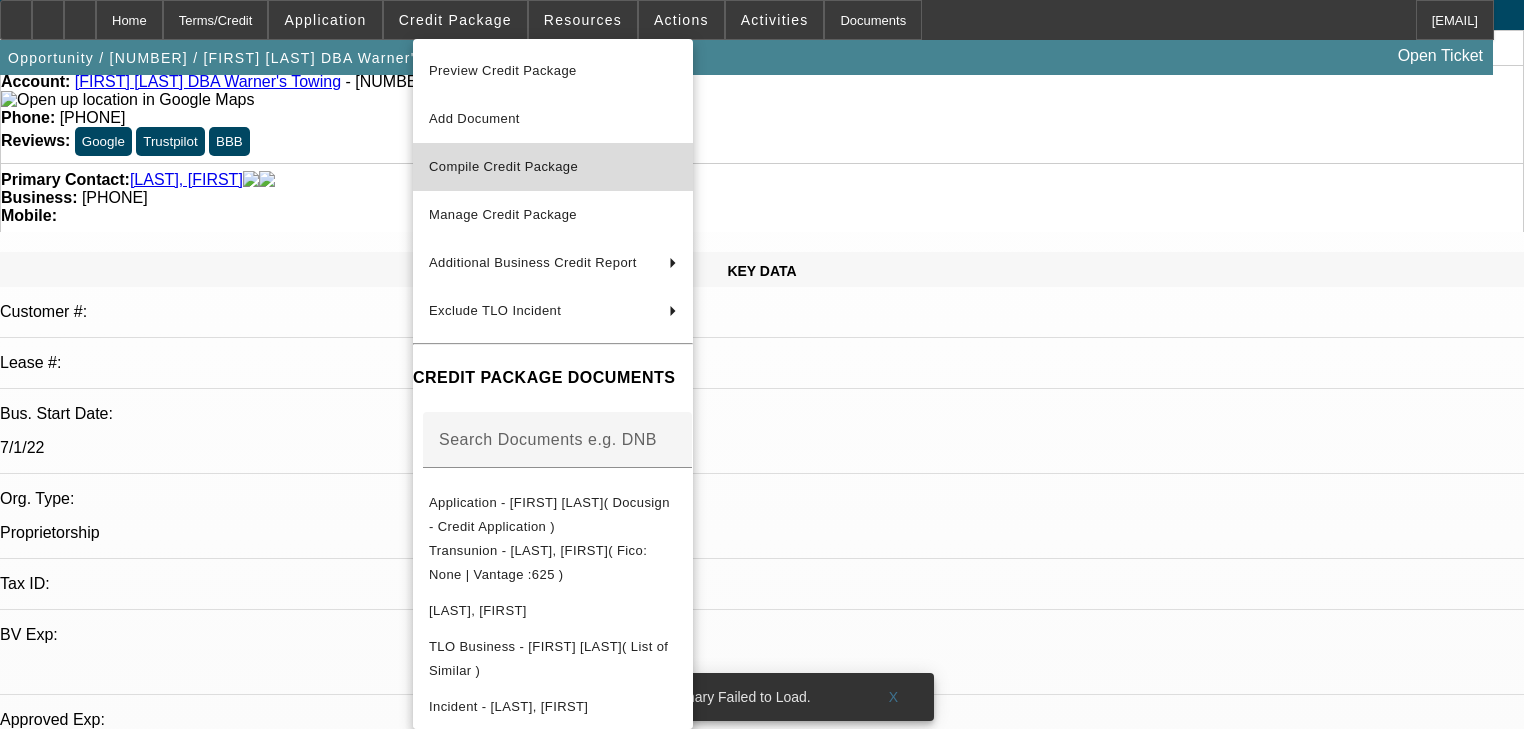 click on "Compile Credit Package" at bounding box center [503, 166] 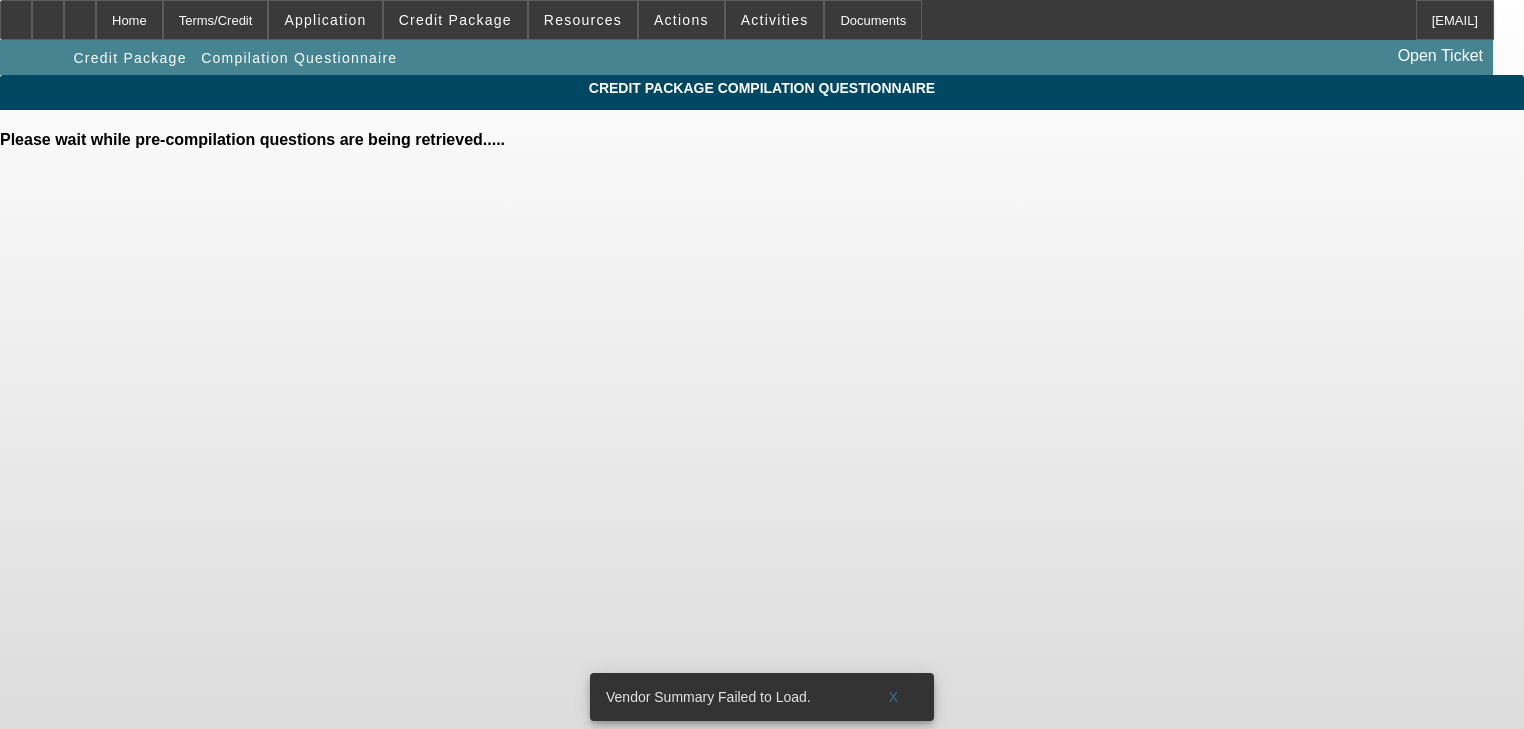 scroll, scrollTop: 0, scrollLeft: 0, axis: both 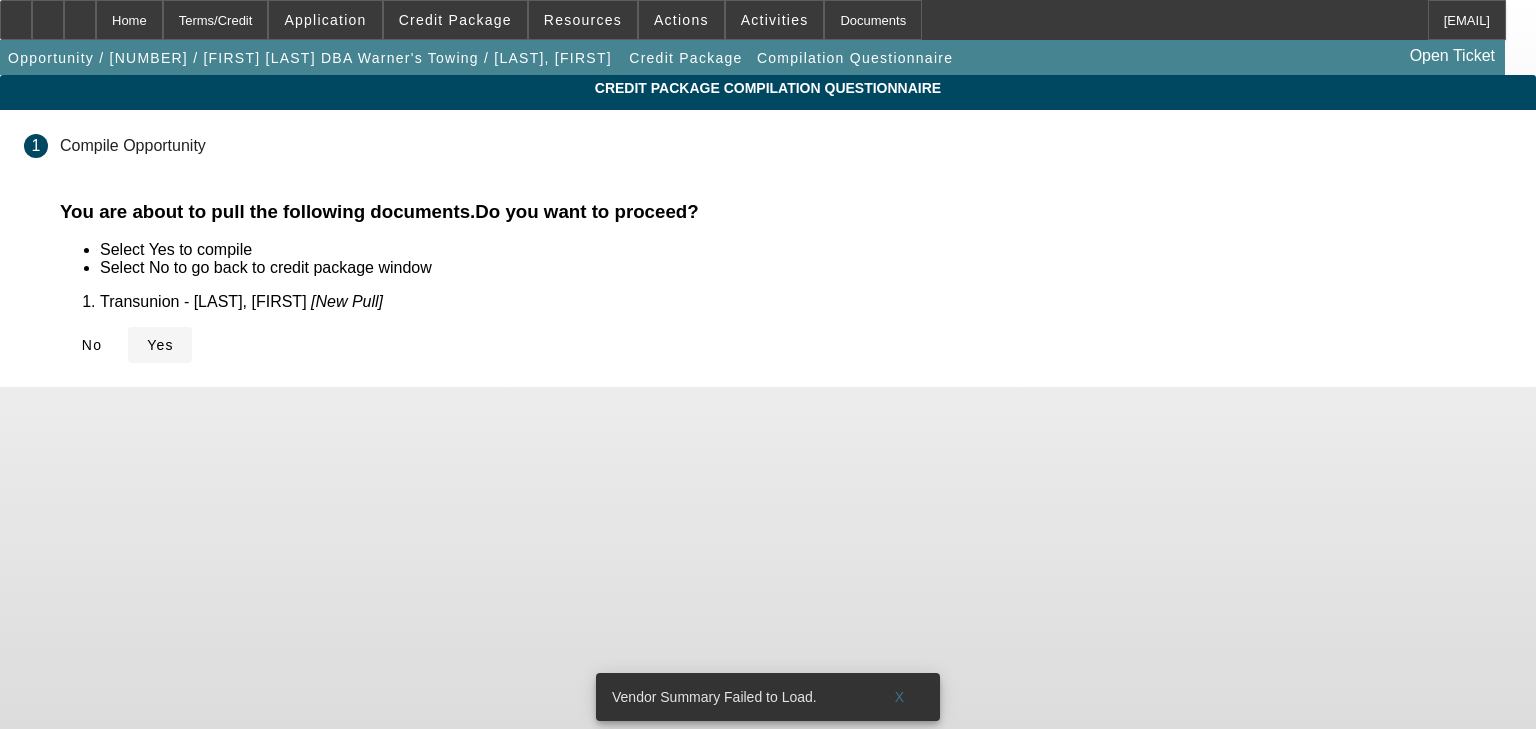 click at bounding box center [160, 345] 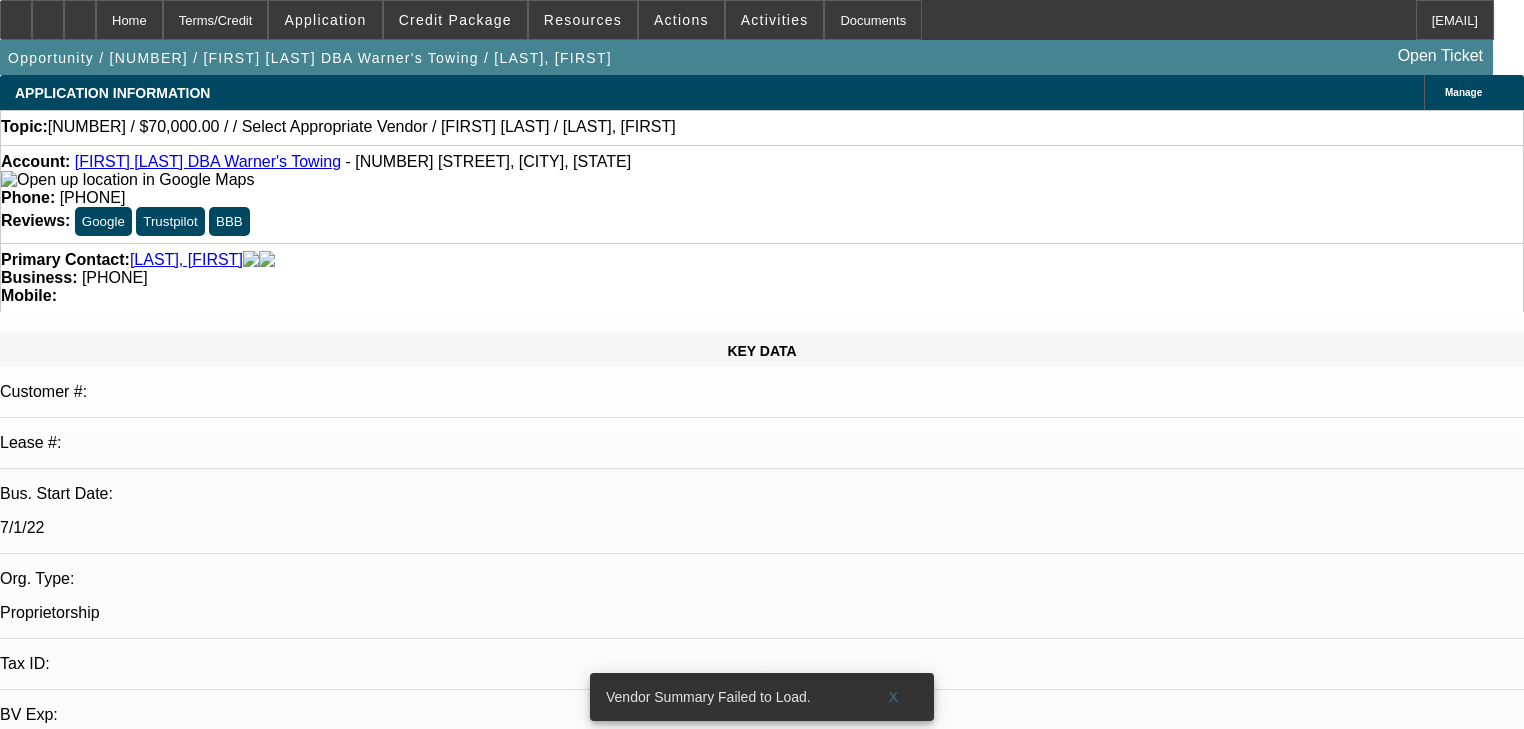 select on "0" 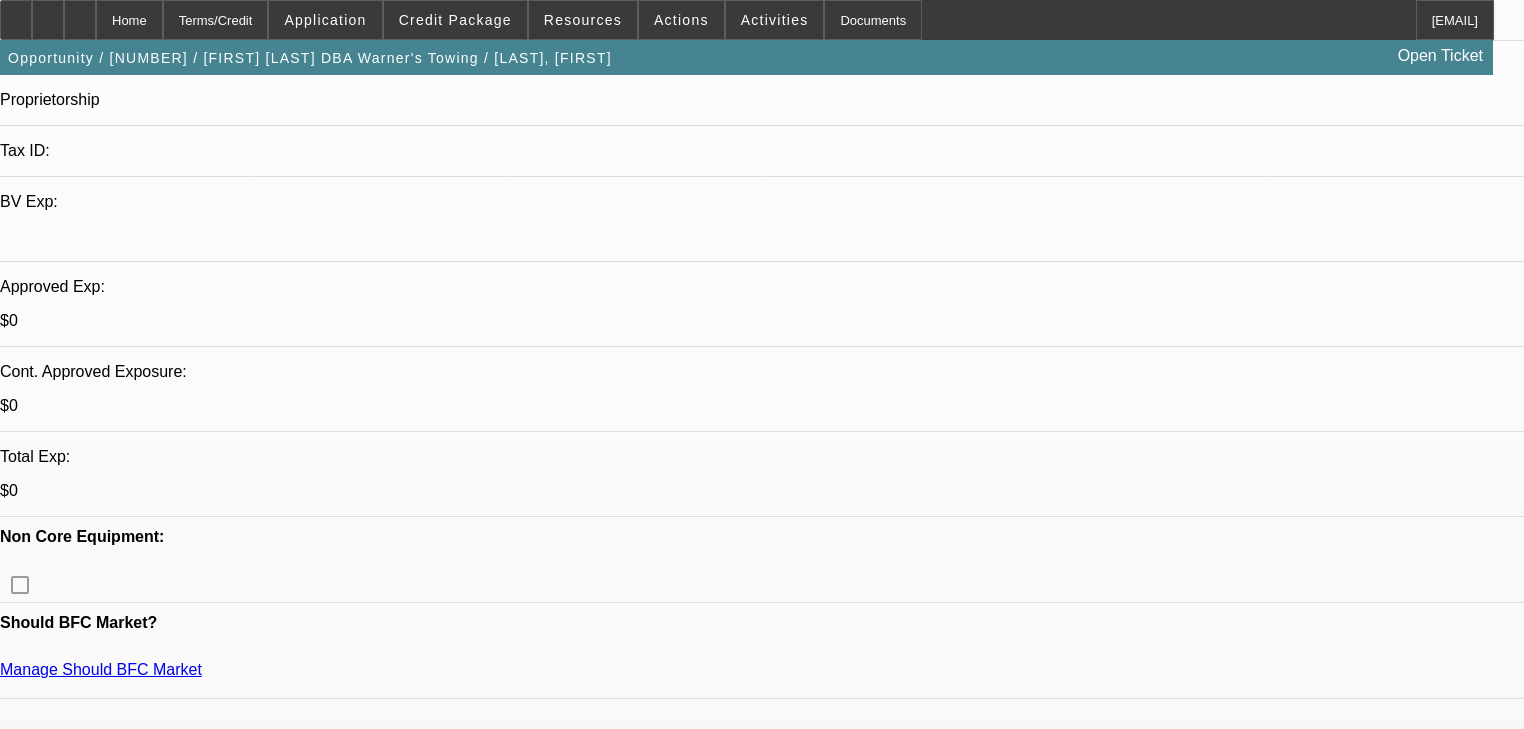 scroll, scrollTop: 640, scrollLeft: 0, axis: vertical 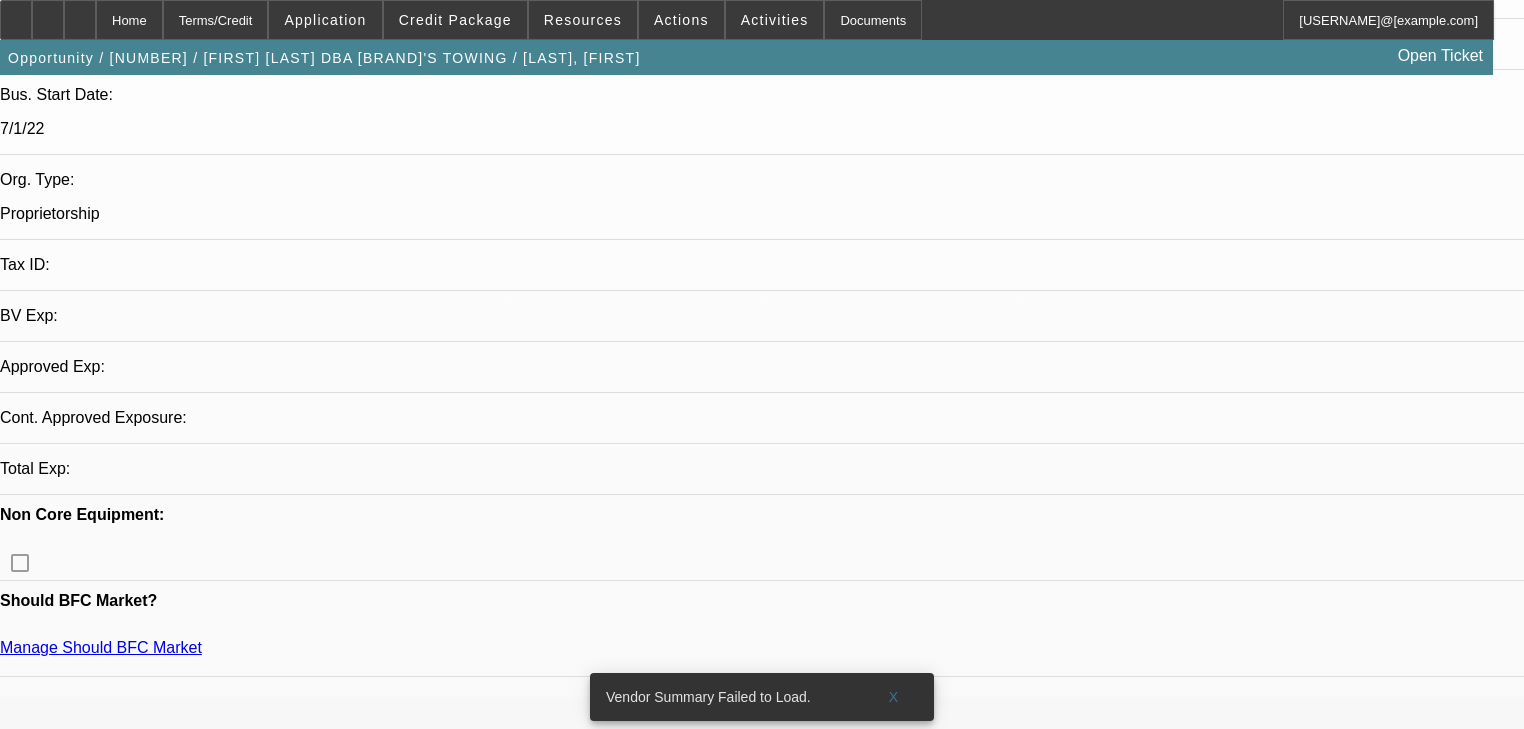 select on "0" 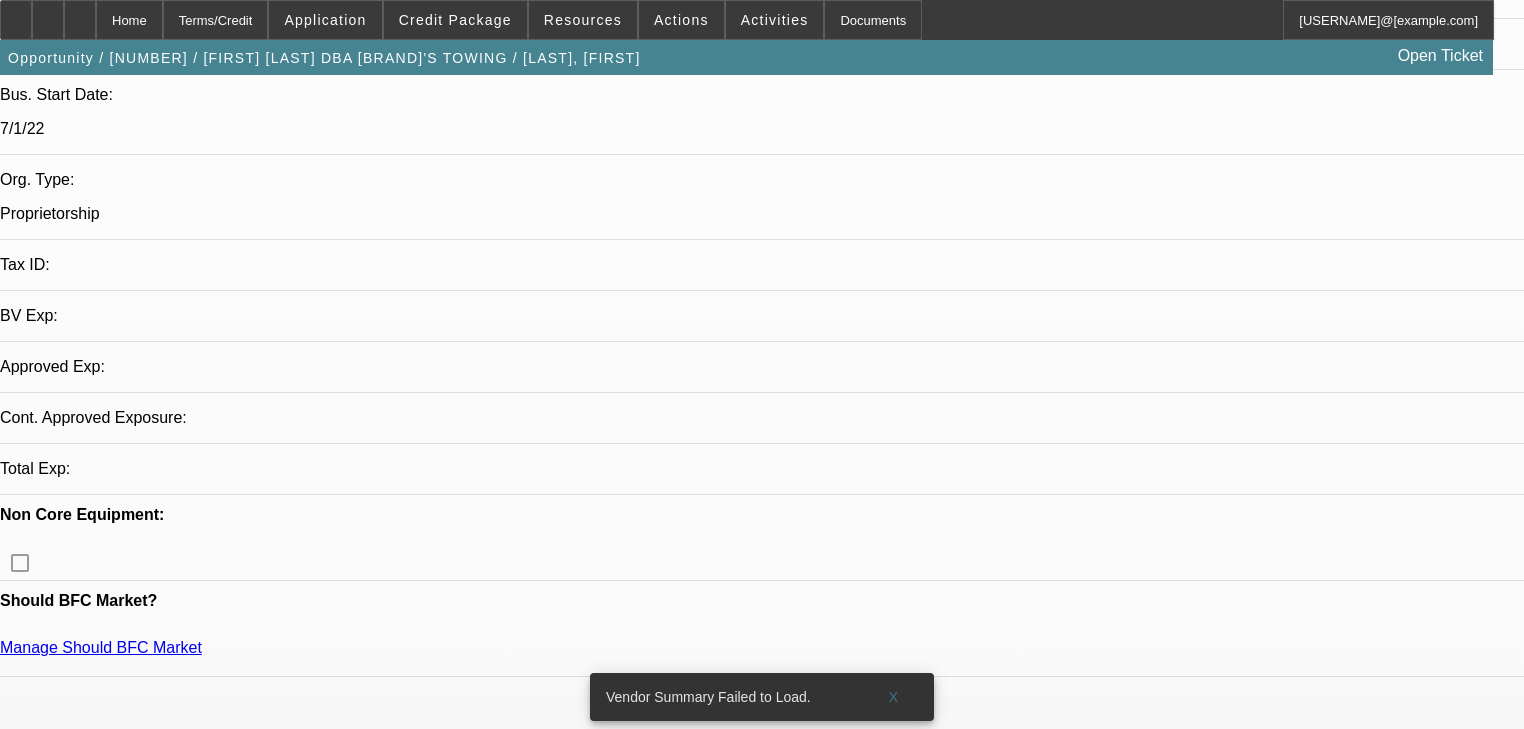scroll, scrollTop: 400, scrollLeft: 0, axis: vertical 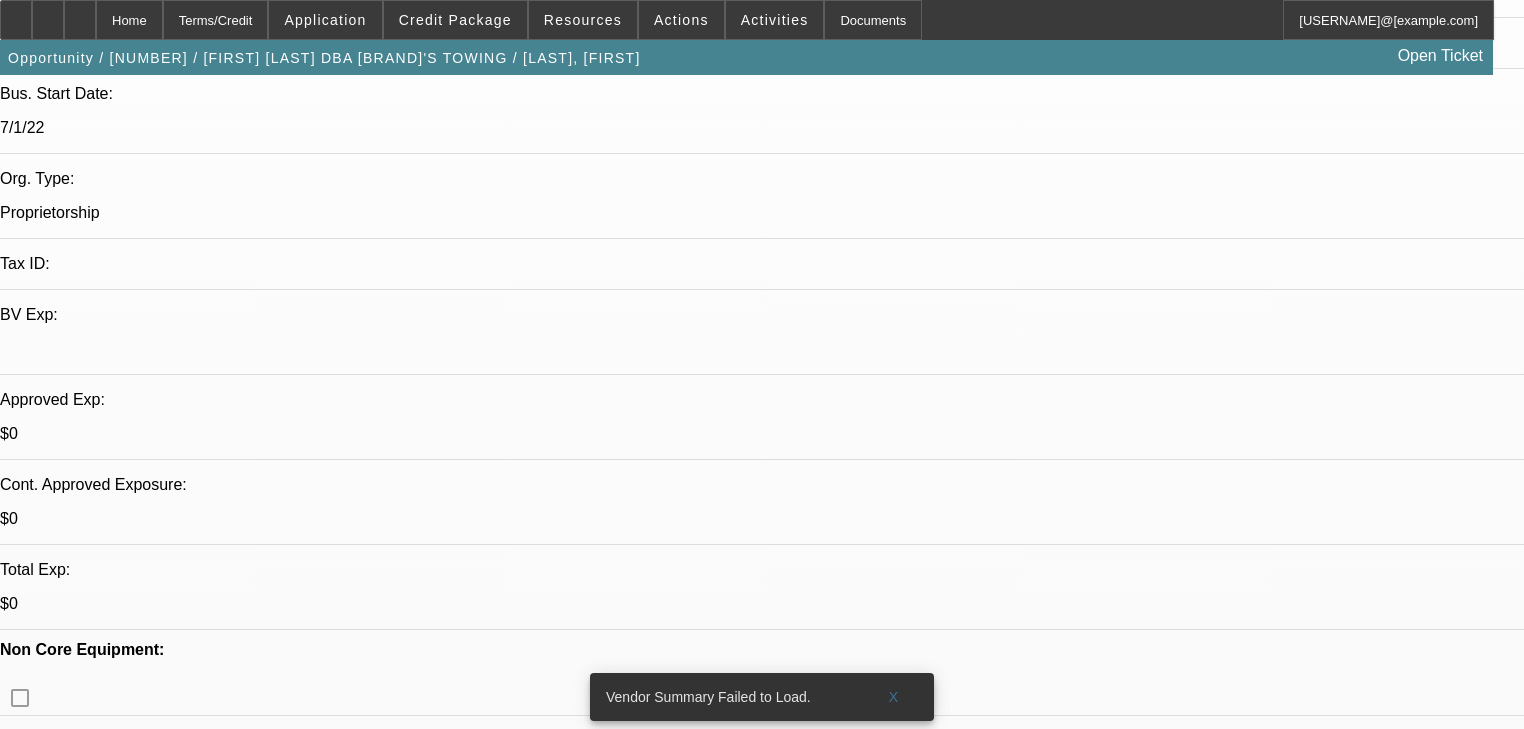 click on "692" at bounding box center [453, 2588] 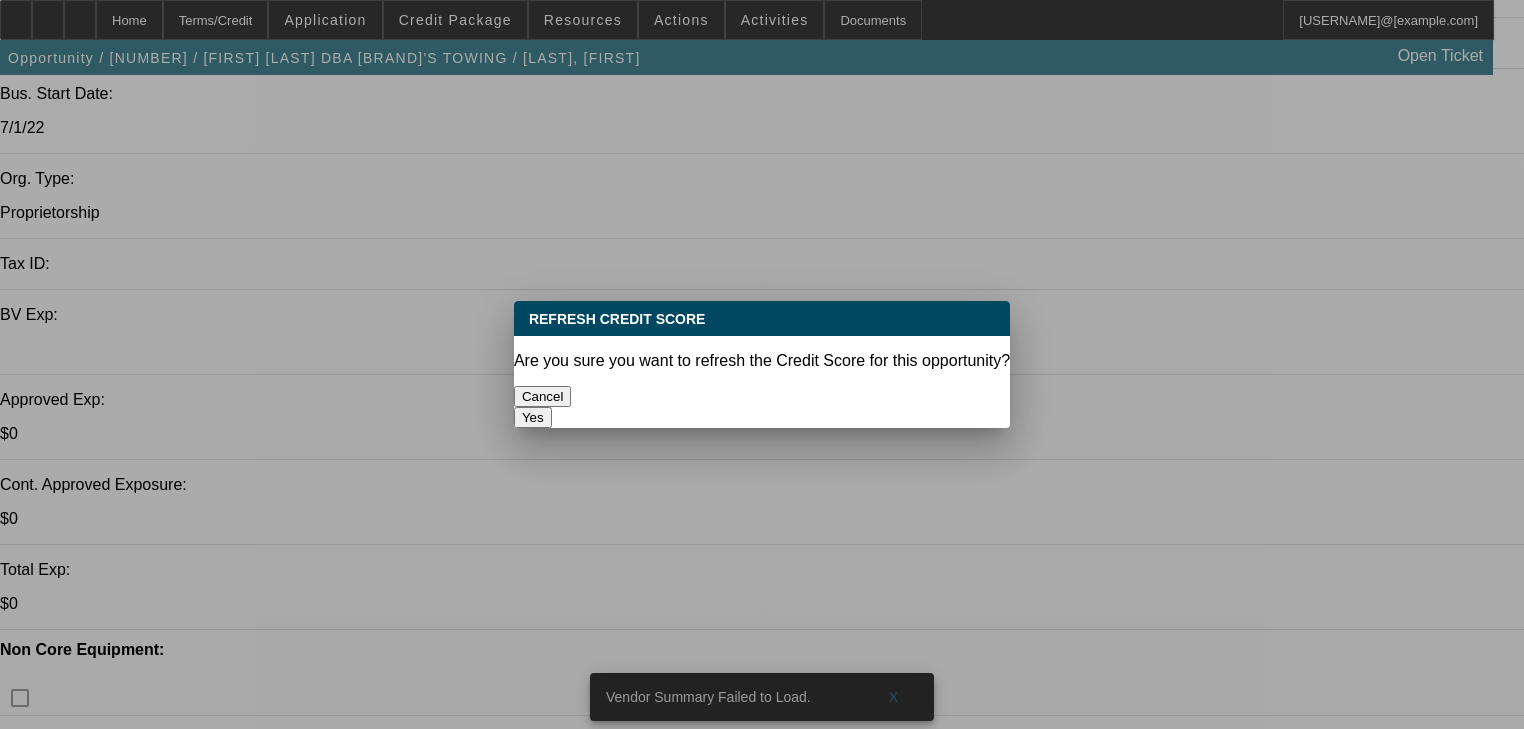 drag, startPoint x: 899, startPoint y: 407, endPoint x: 897, endPoint y: 391, distance: 16.124516 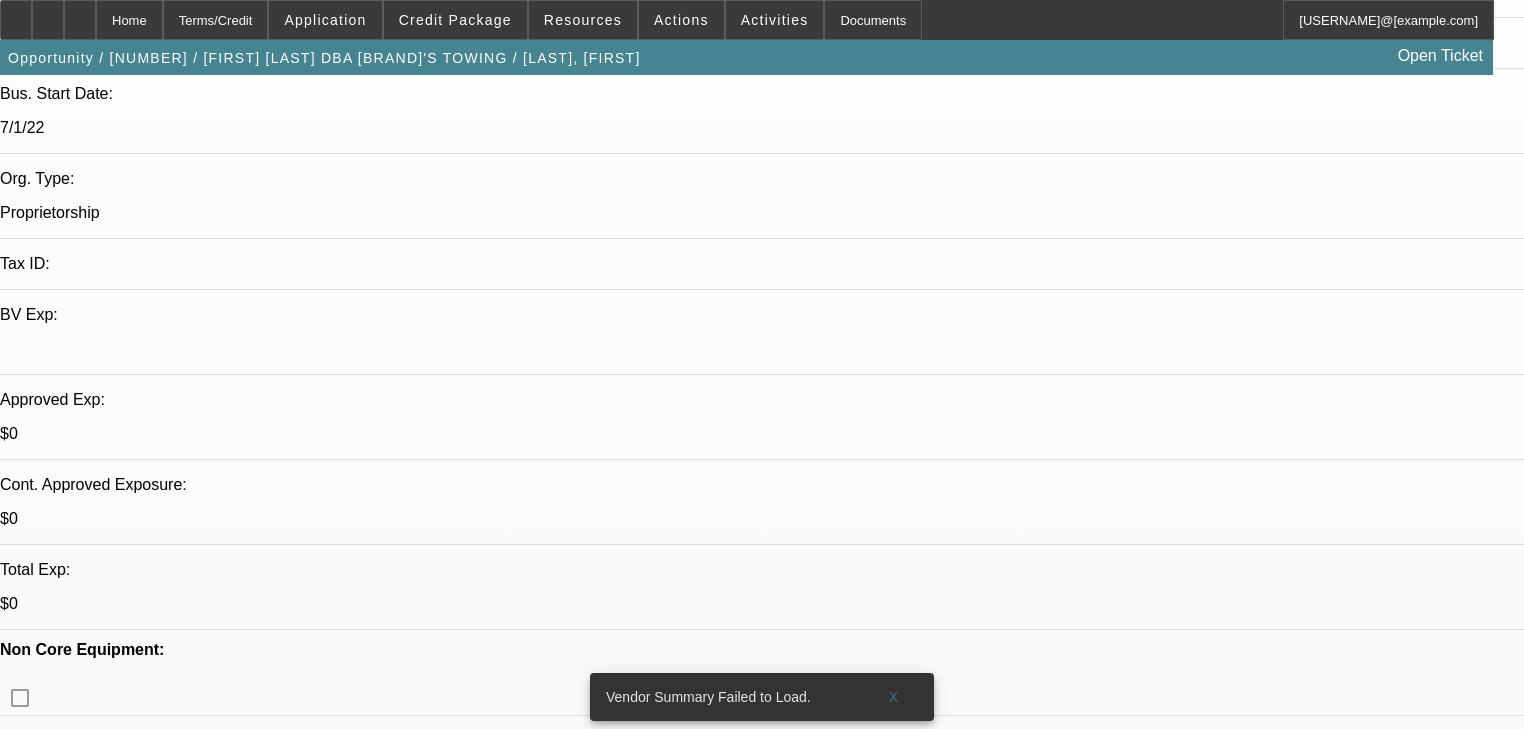 scroll, scrollTop: 400, scrollLeft: 0, axis: vertical 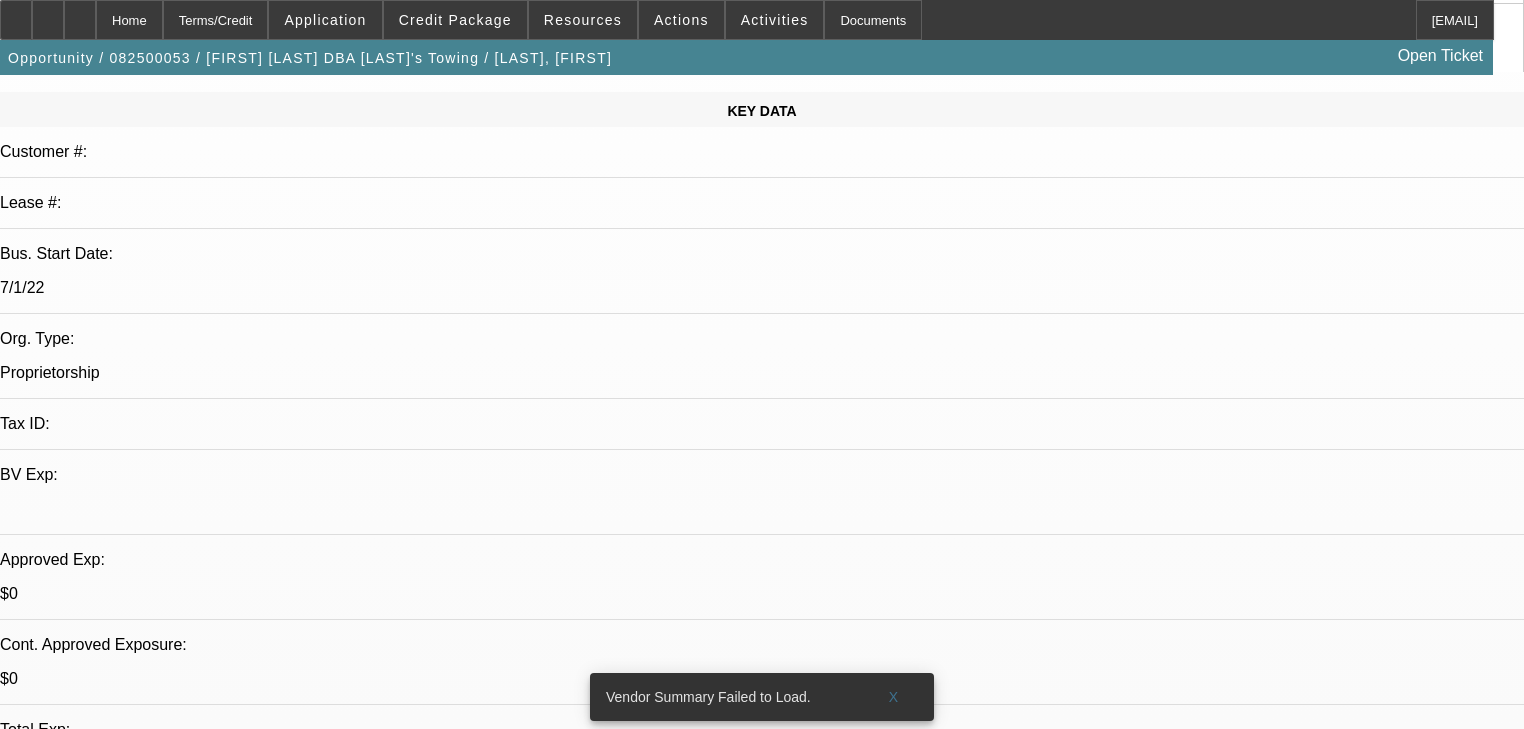 select on "0" 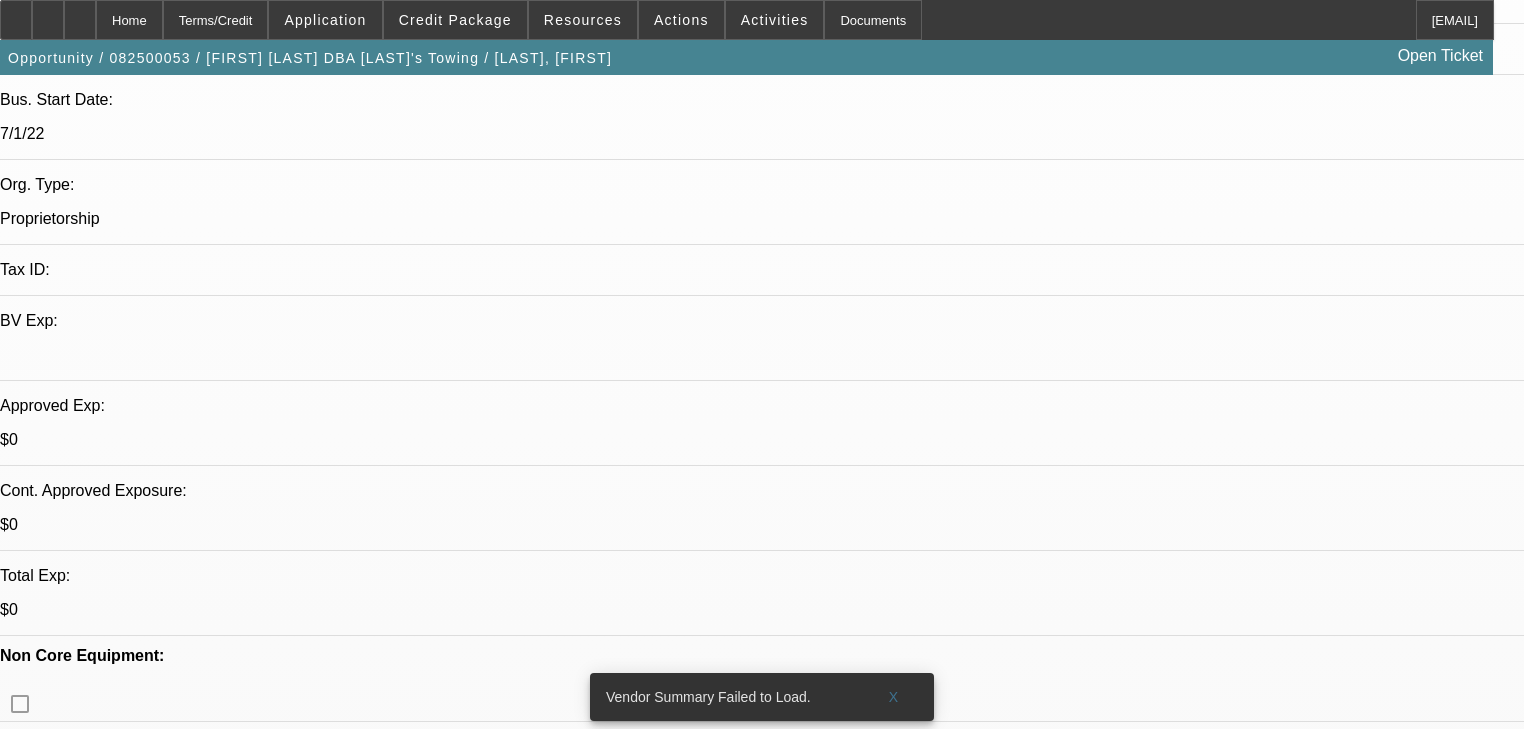 scroll, scrollTop: 720, scrollLeft: 0, axis: vertical 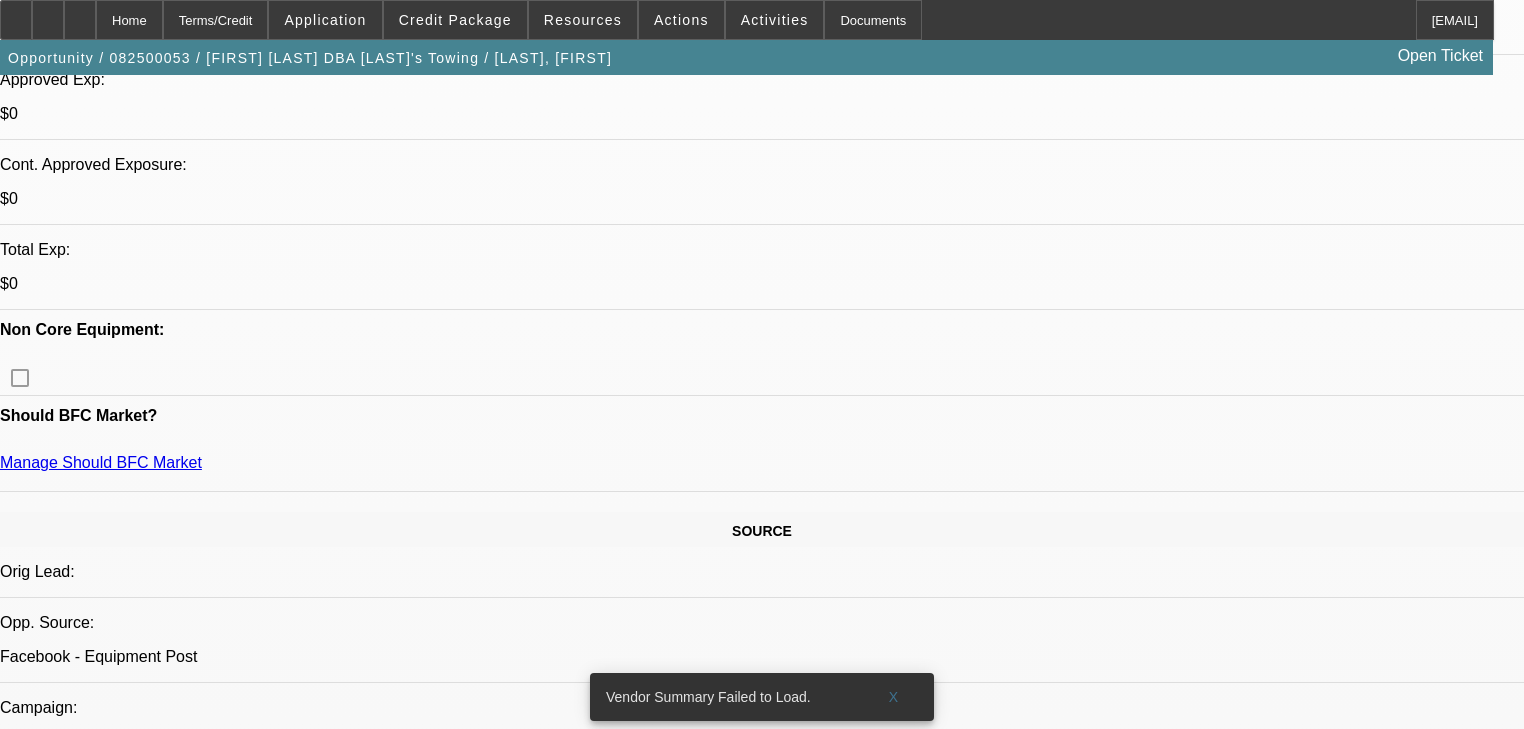 click at bounding box center [1259, 2269] 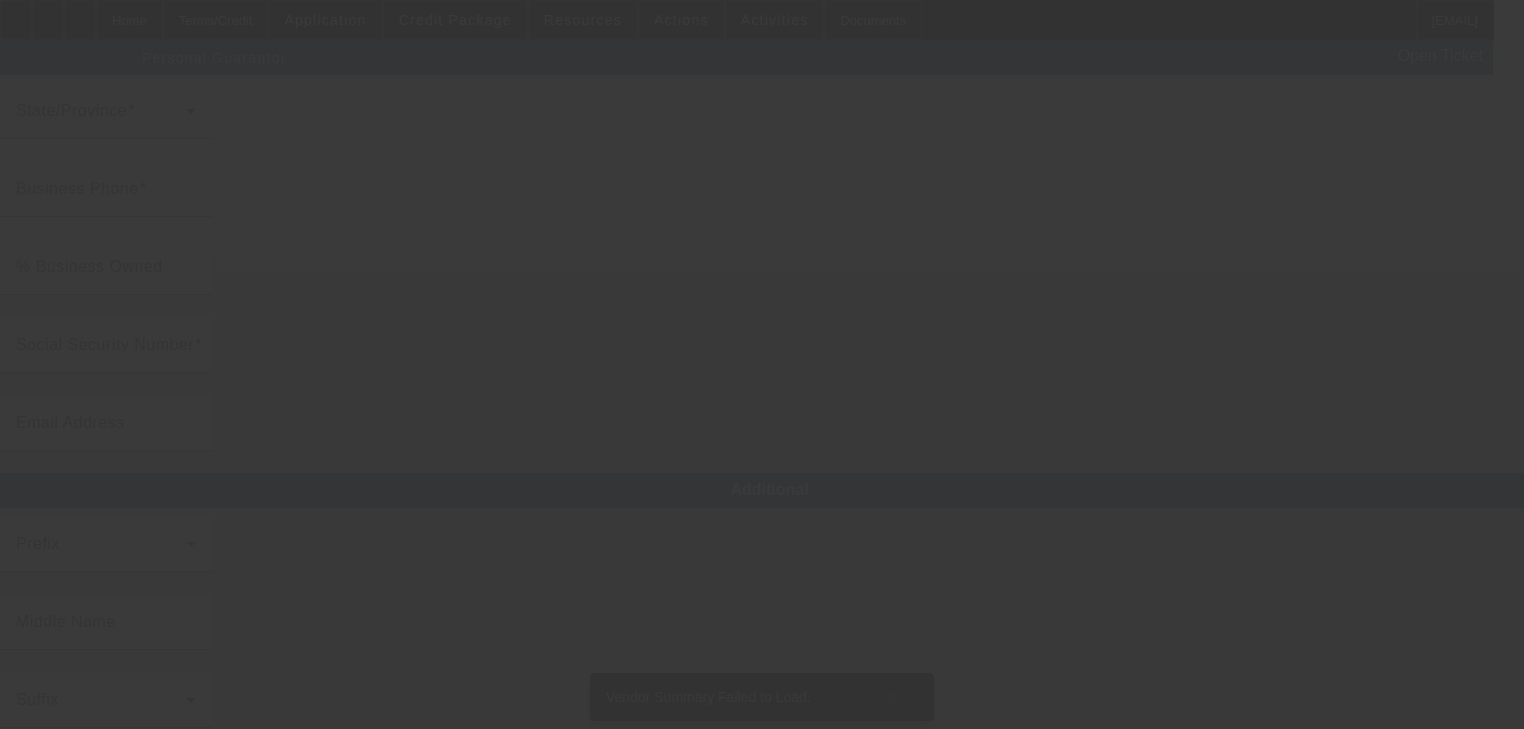 scroll, scrollTop: 0, scrollLeft: 0, axis: both 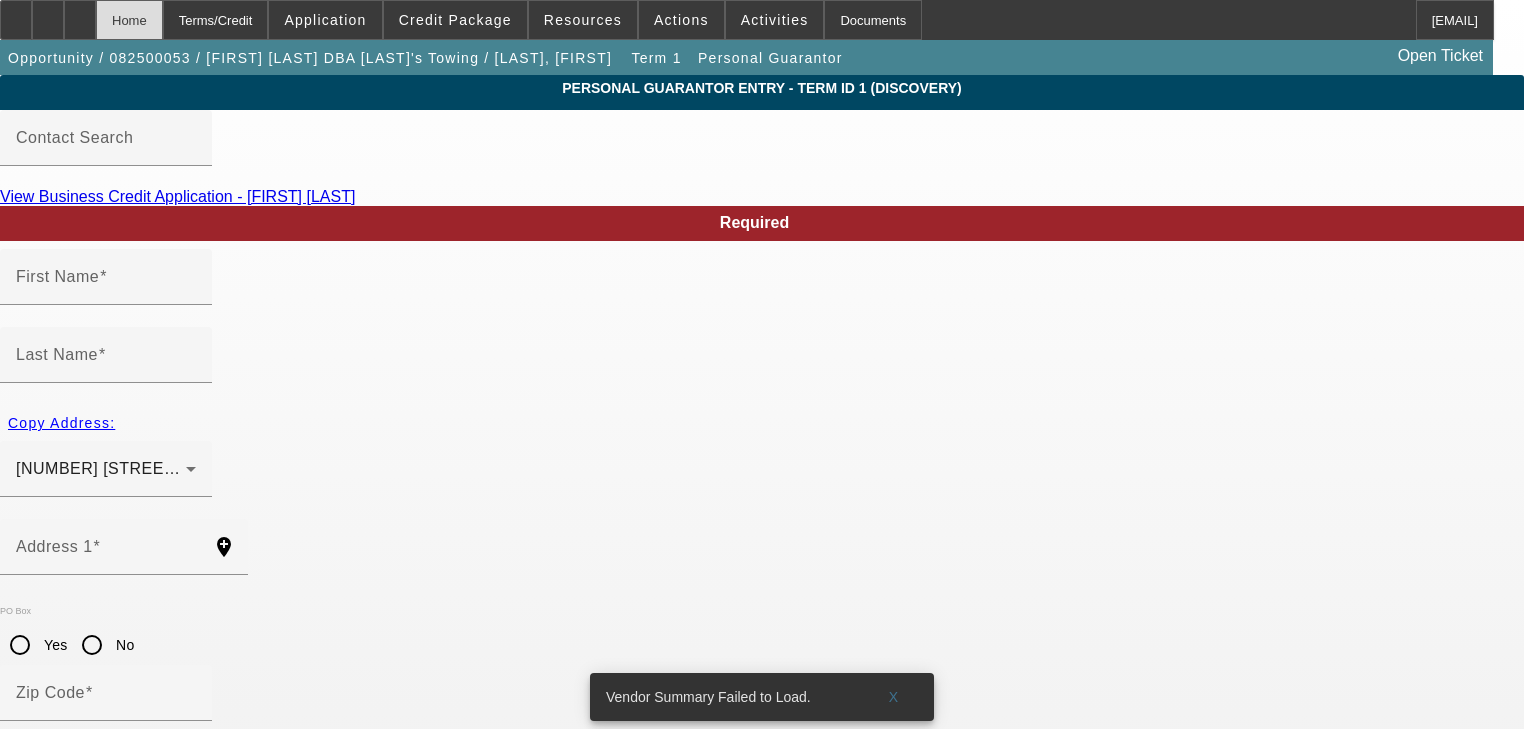 type on "Christena" 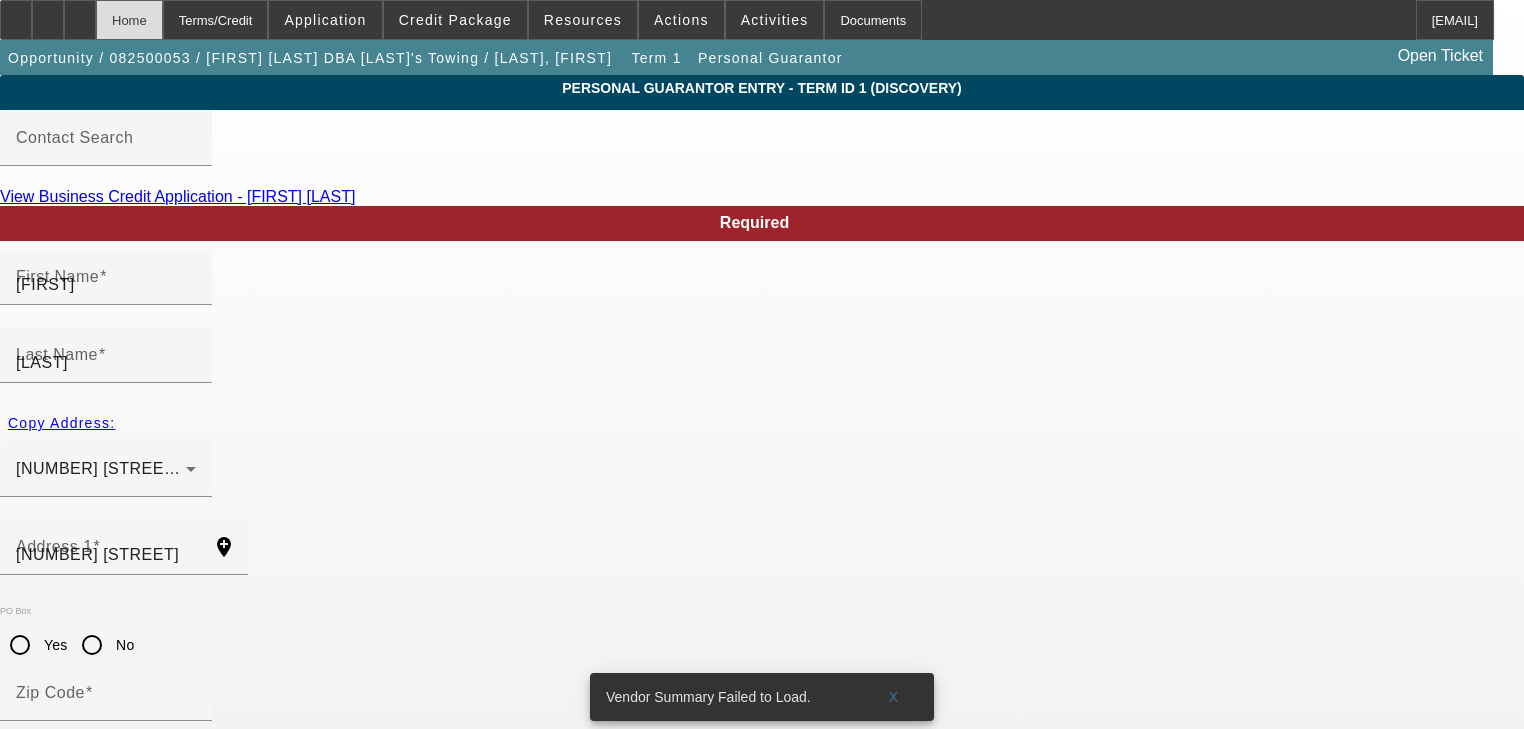 radio on "true" 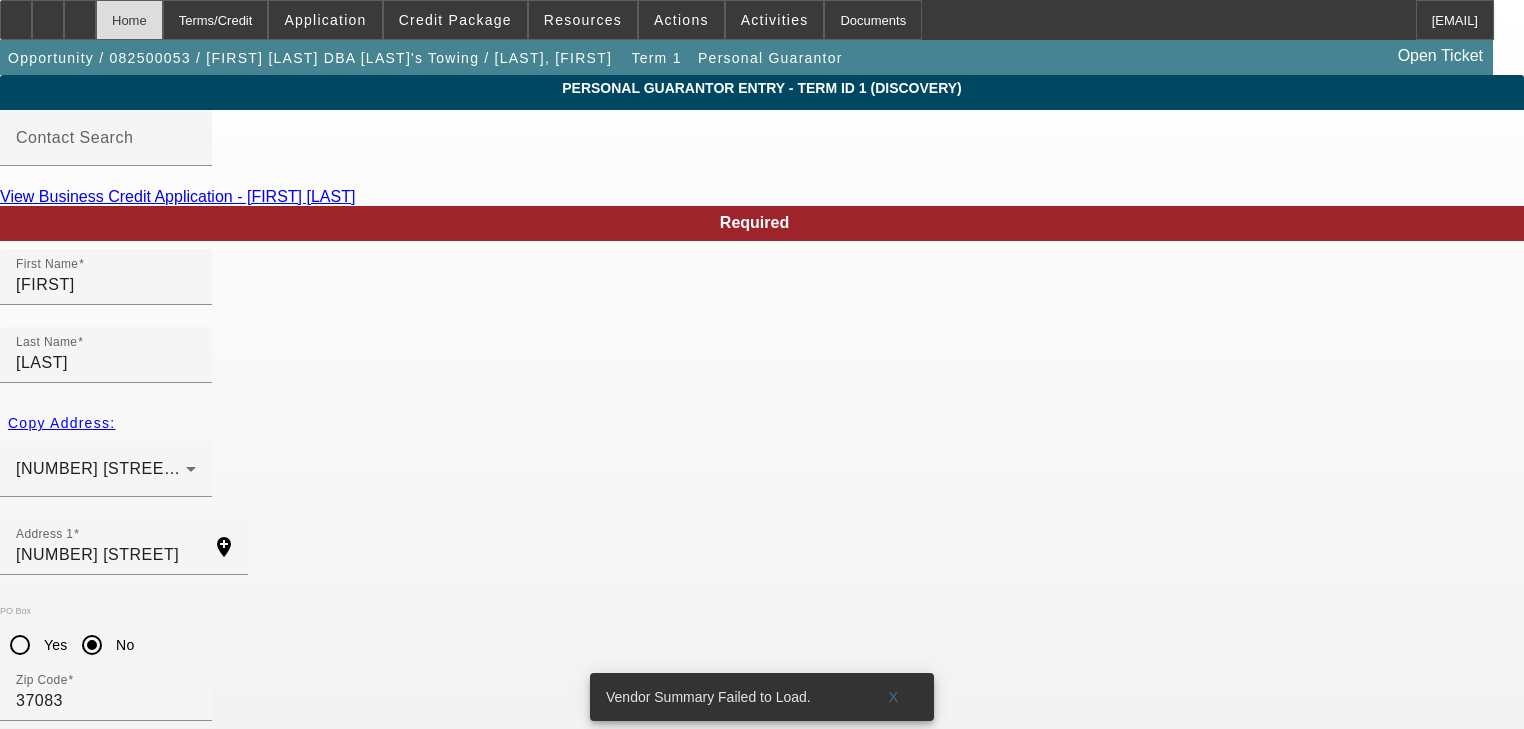 click on "Home" at bounding box center [129, 20] 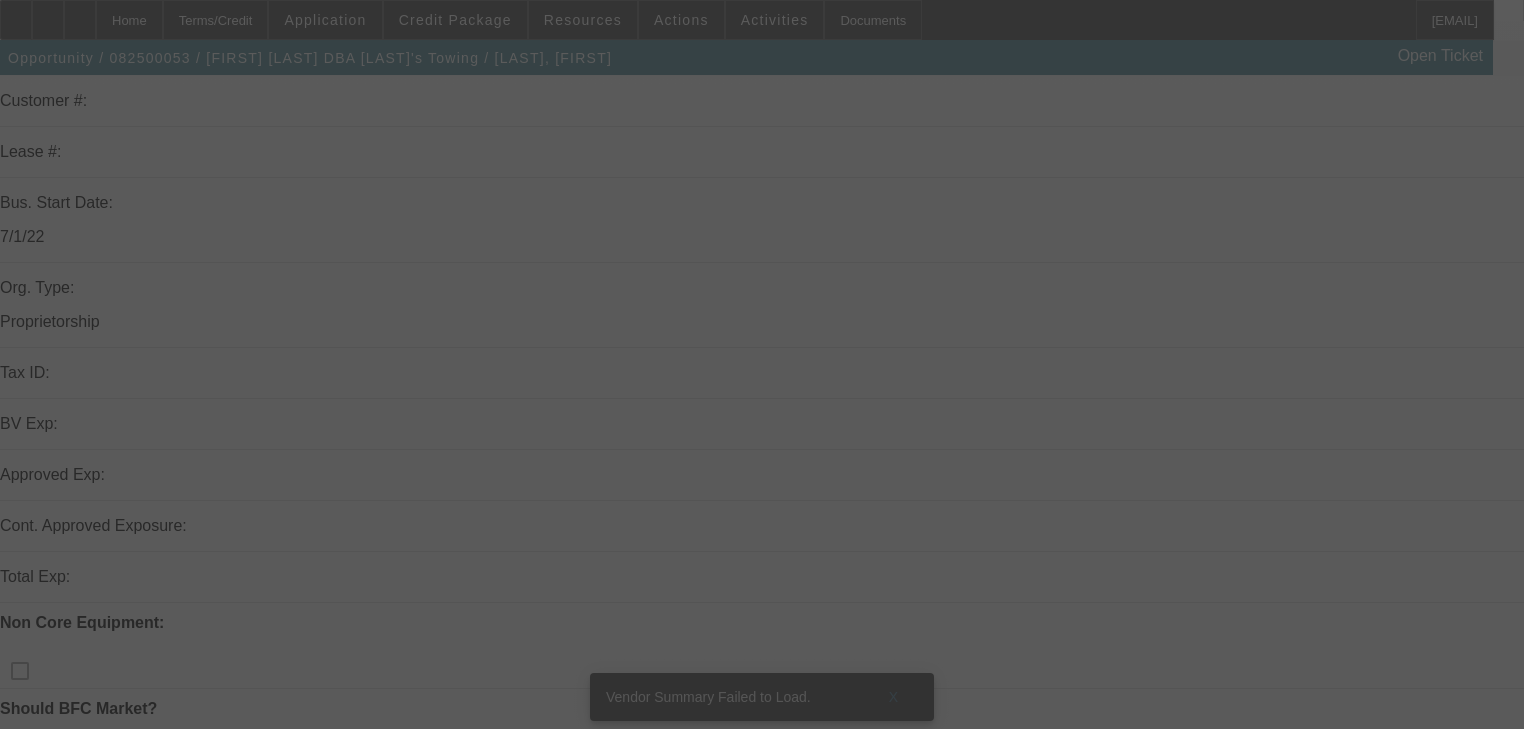 scroll, scrollTop: 320, scrollLeft: 0, axis: vertical 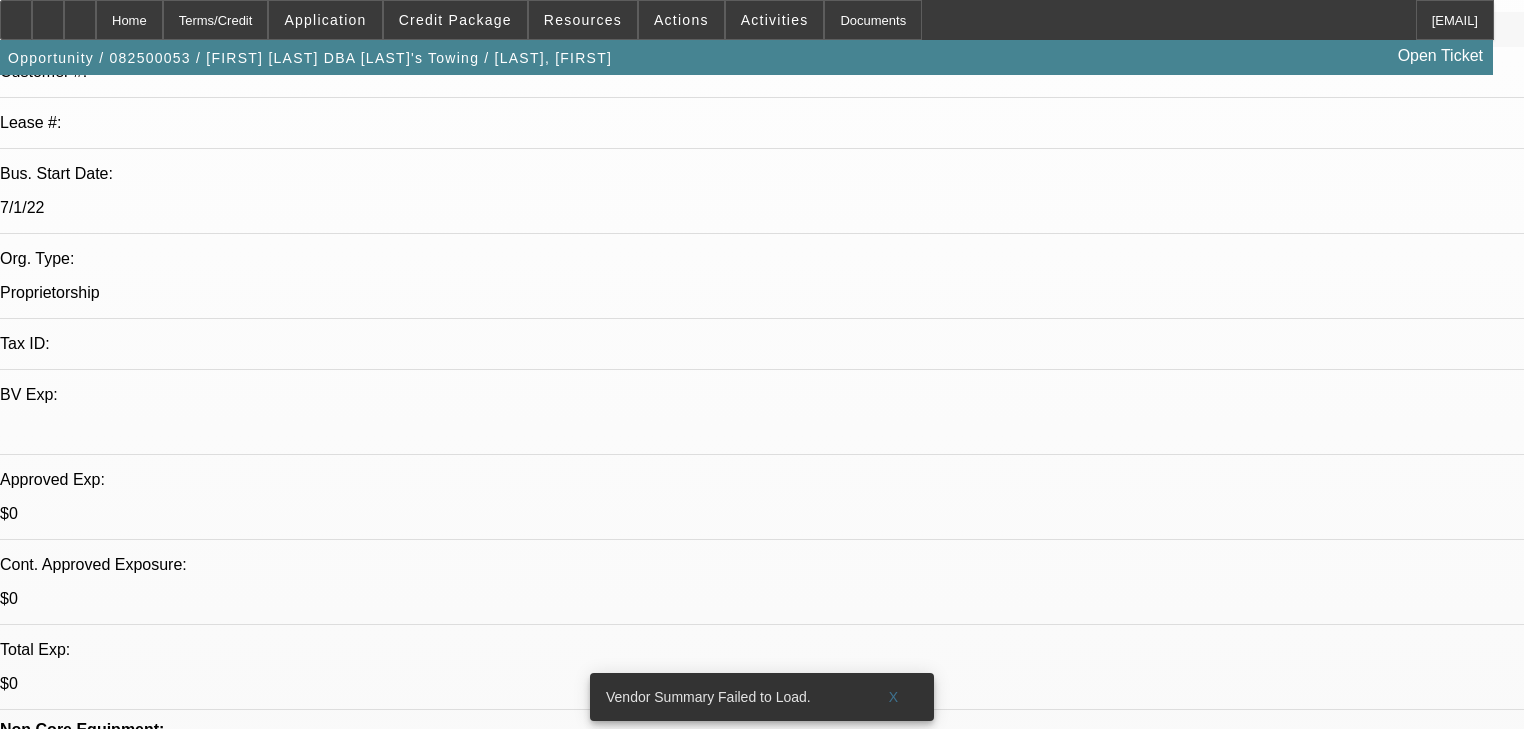 select on "0" 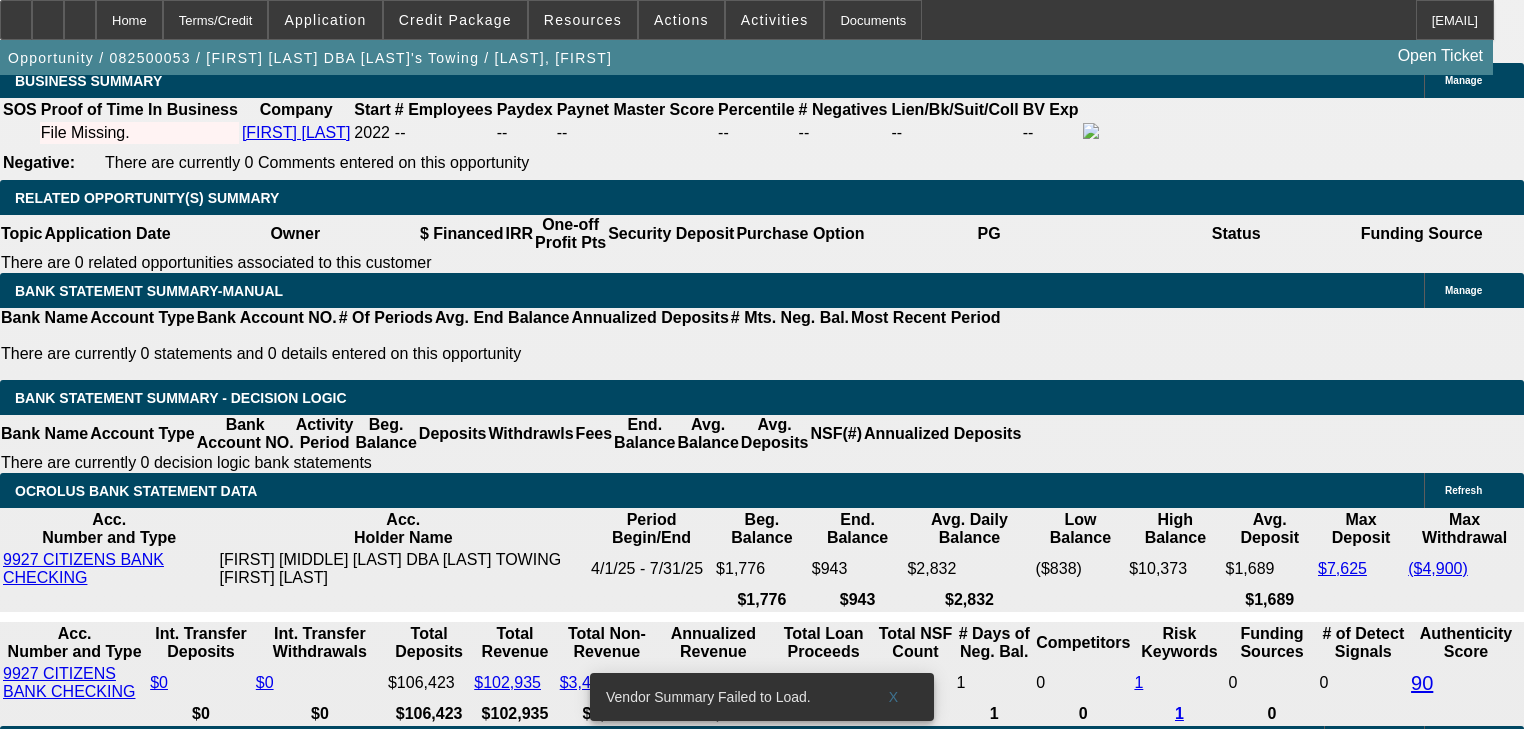 scroll, scrollTop: 3360, scrollLeft: 0, axis: vertical 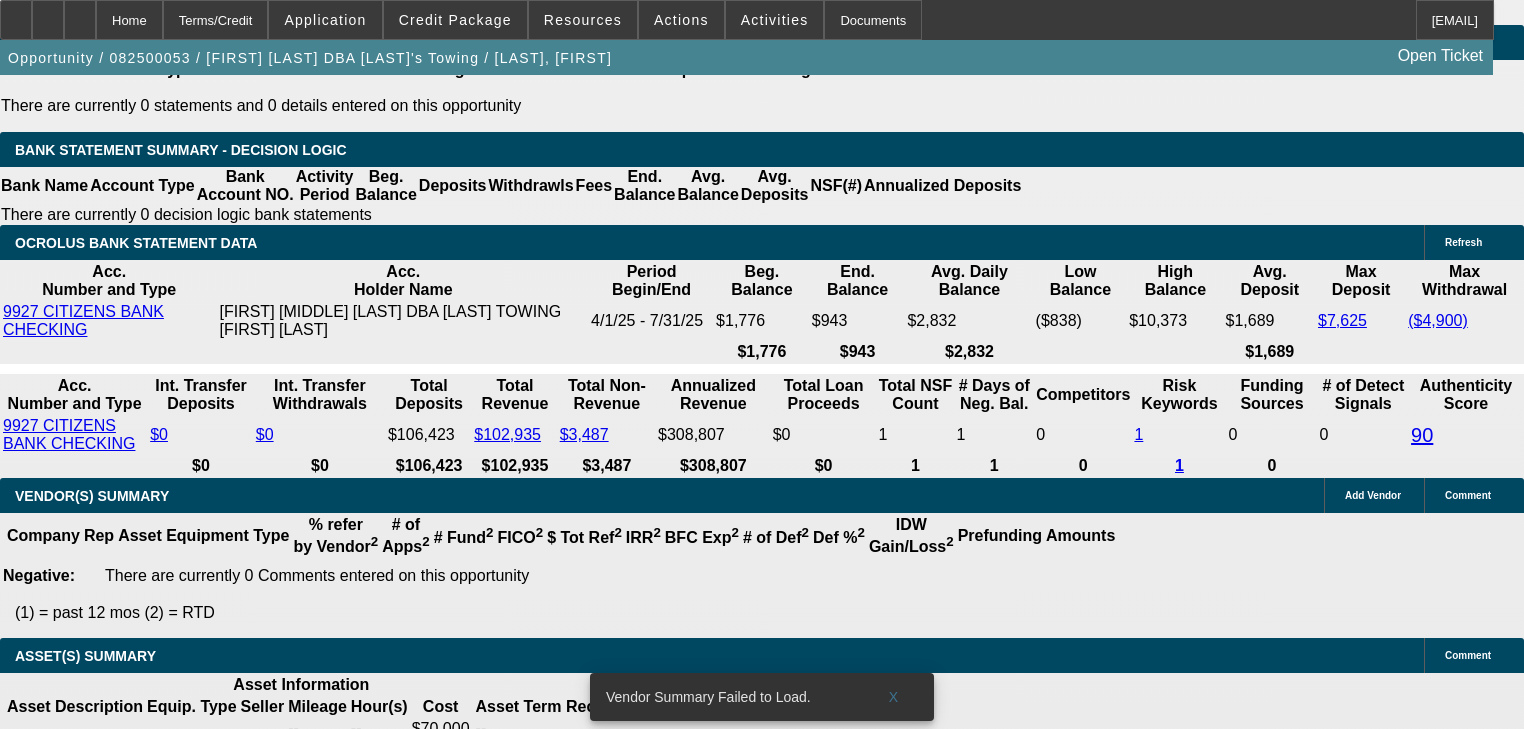 click on "5% 10% 15% 20% $" 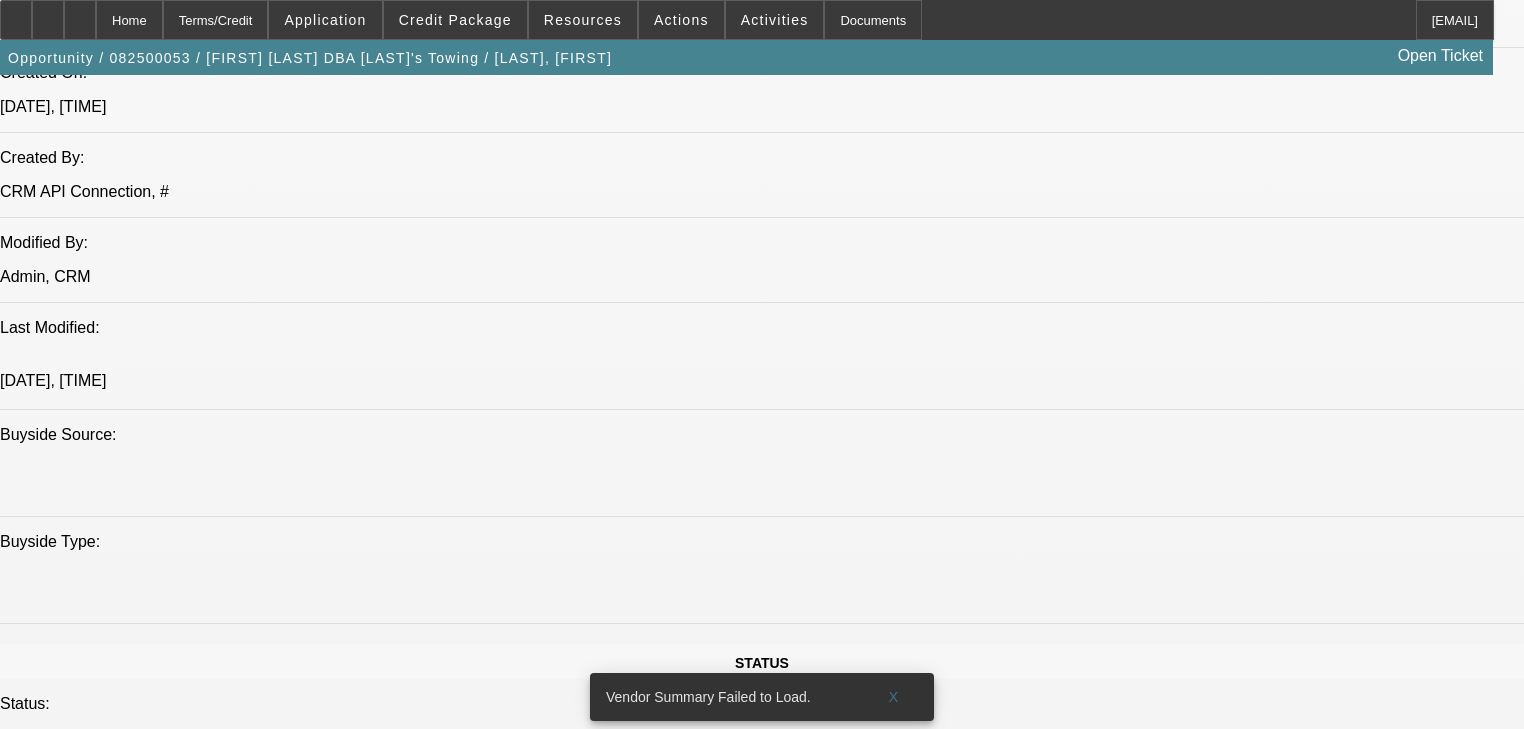 scroll, scrollTop: 1520, scrollLeft: 0, axis: vertical 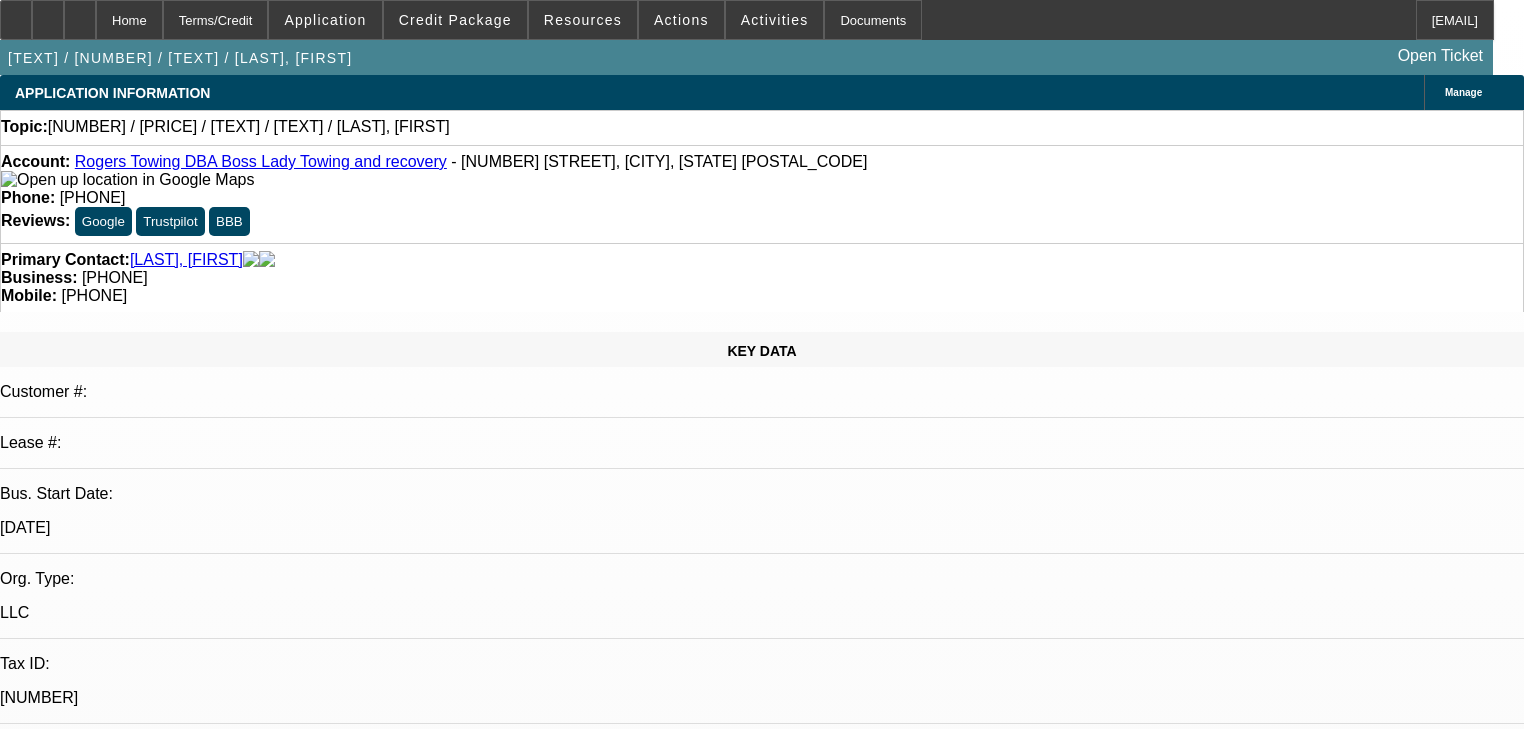 select on "0" 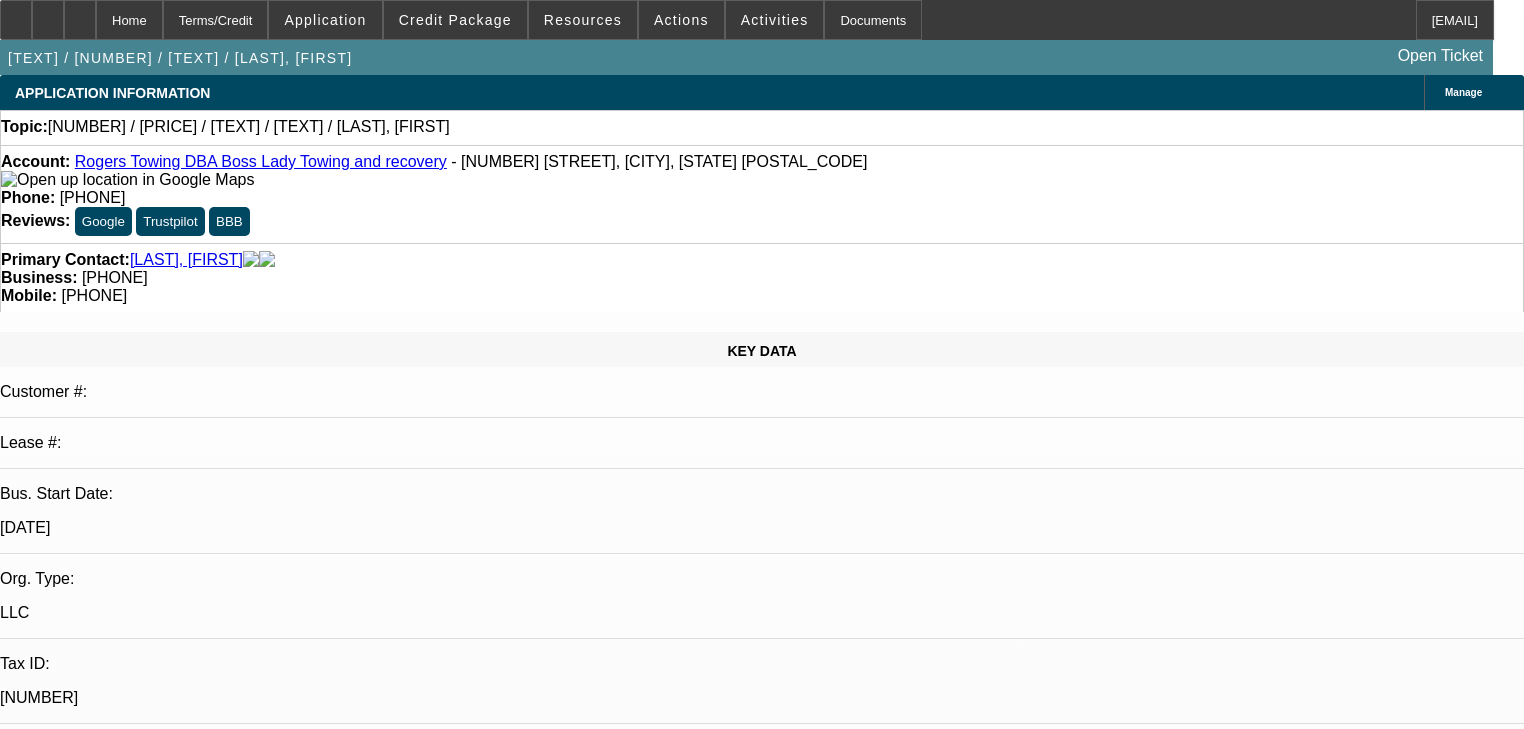 scroll, scrollTop: 560, scrollLeft: 0, axis: vertical 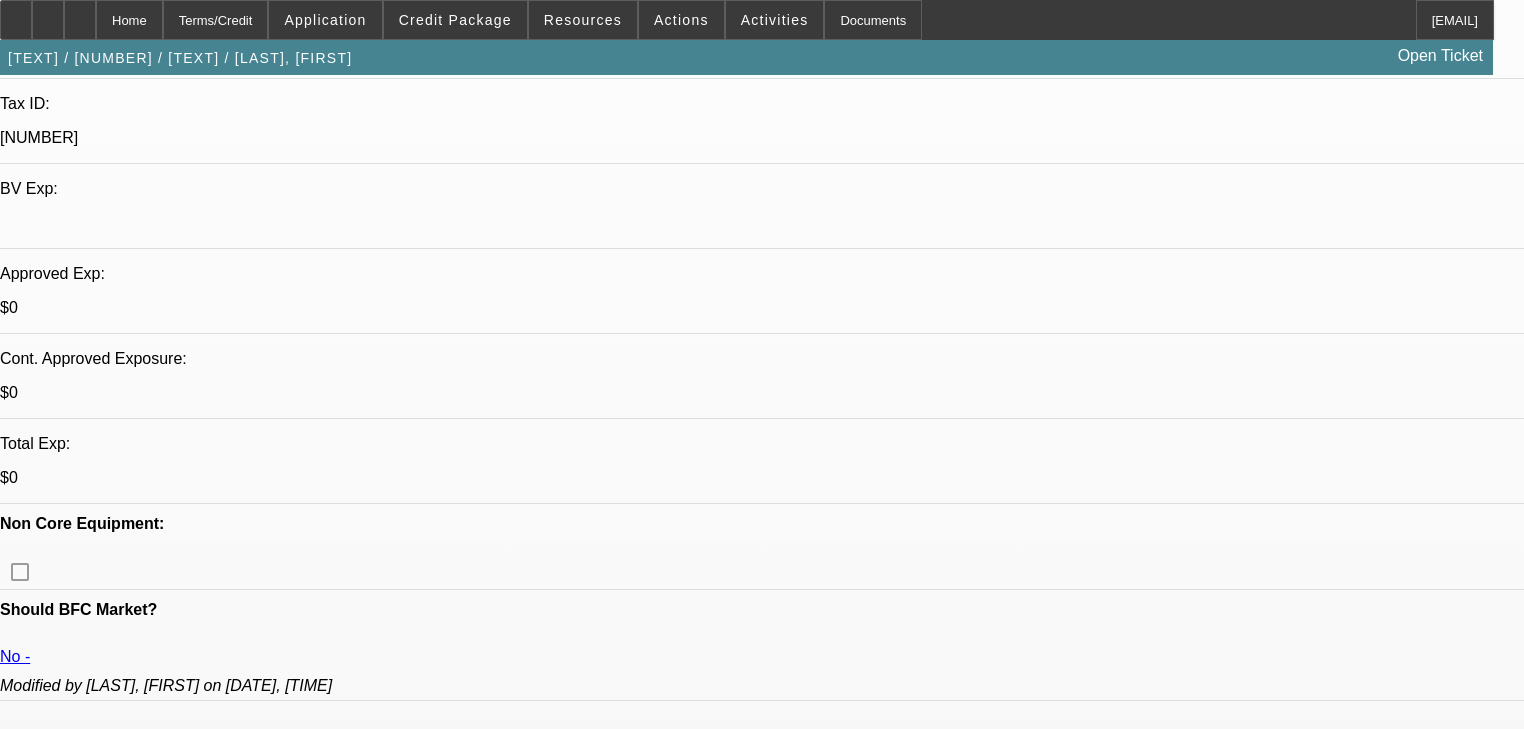 select 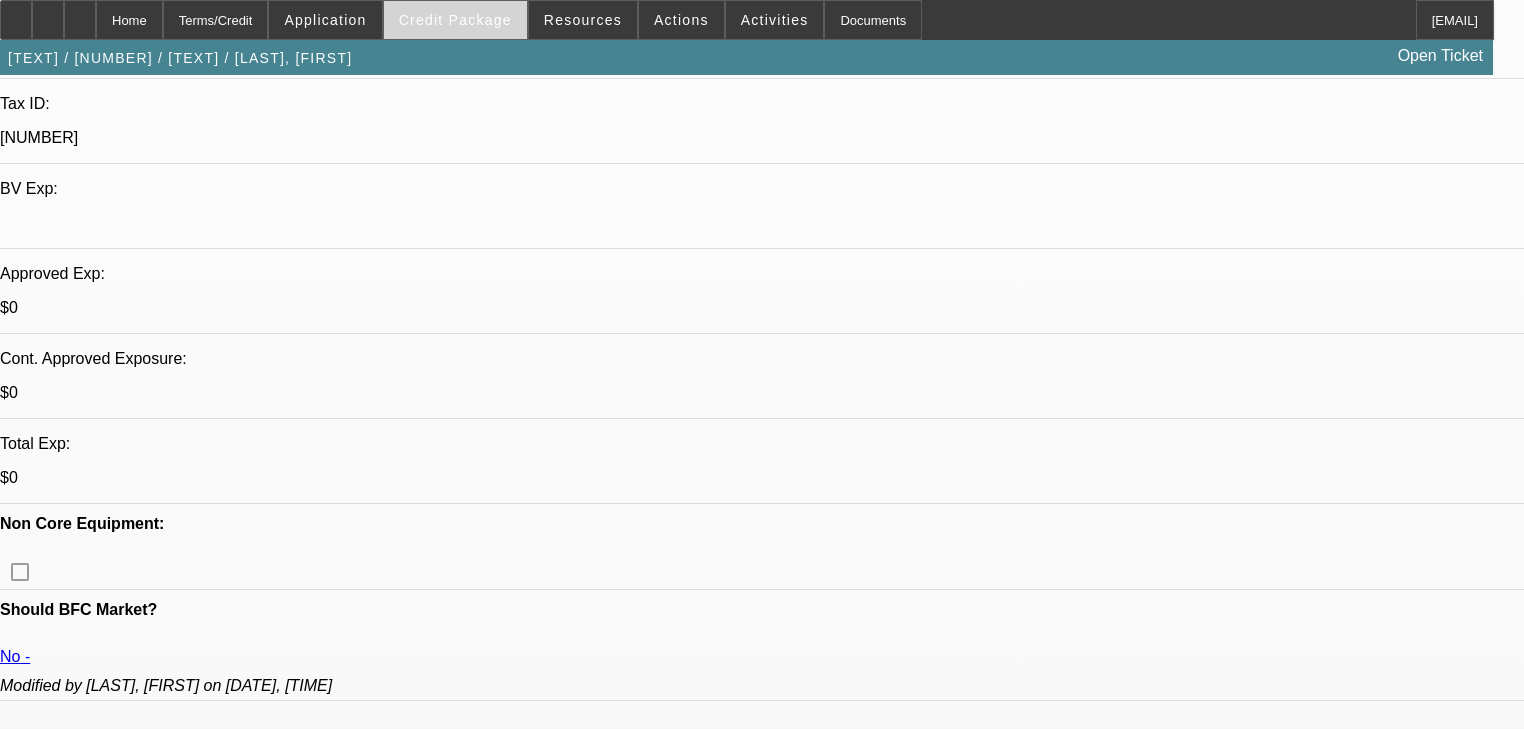 click on "Credit Package" at bounding box center (455, 20) 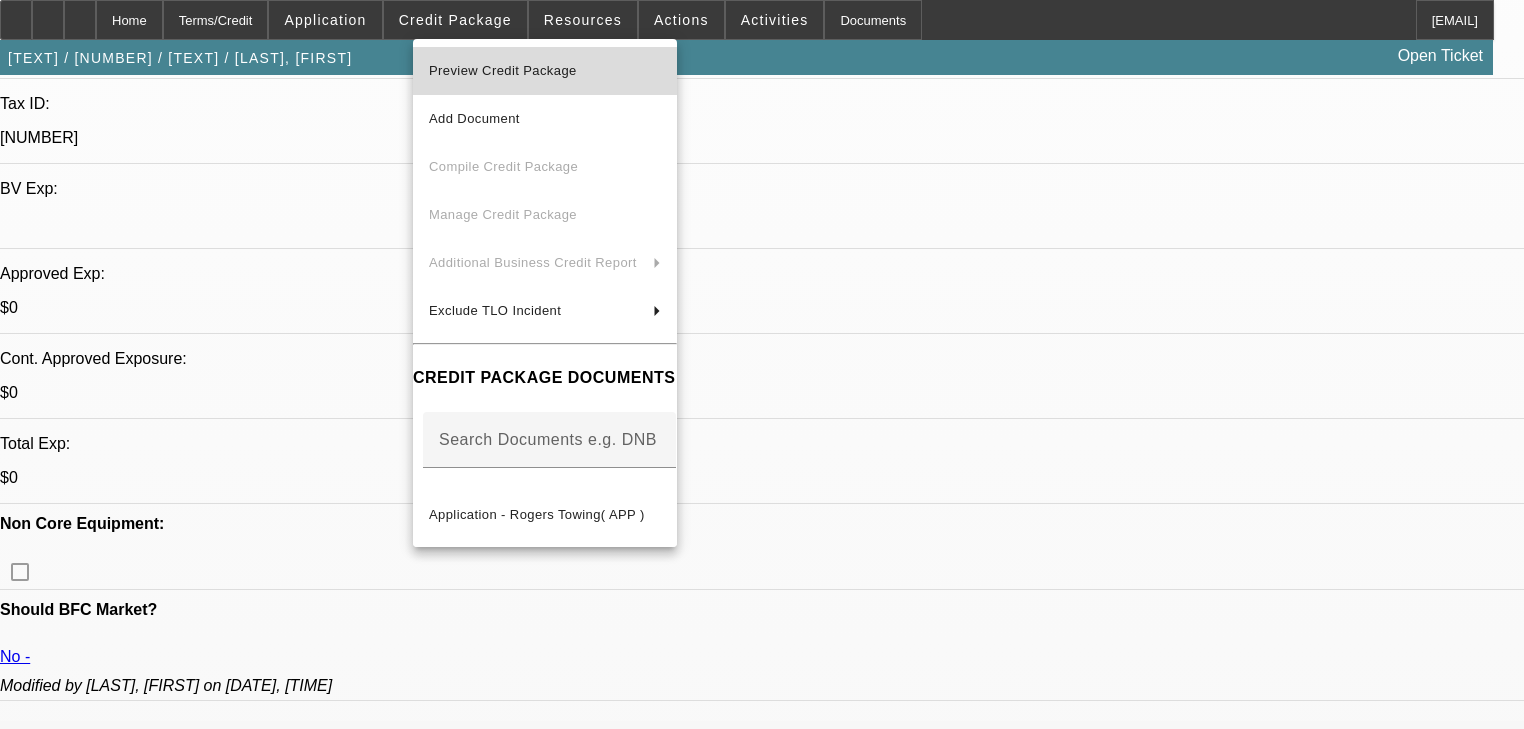 click on "Preview Credit Package" at bounding box center [503, 70] 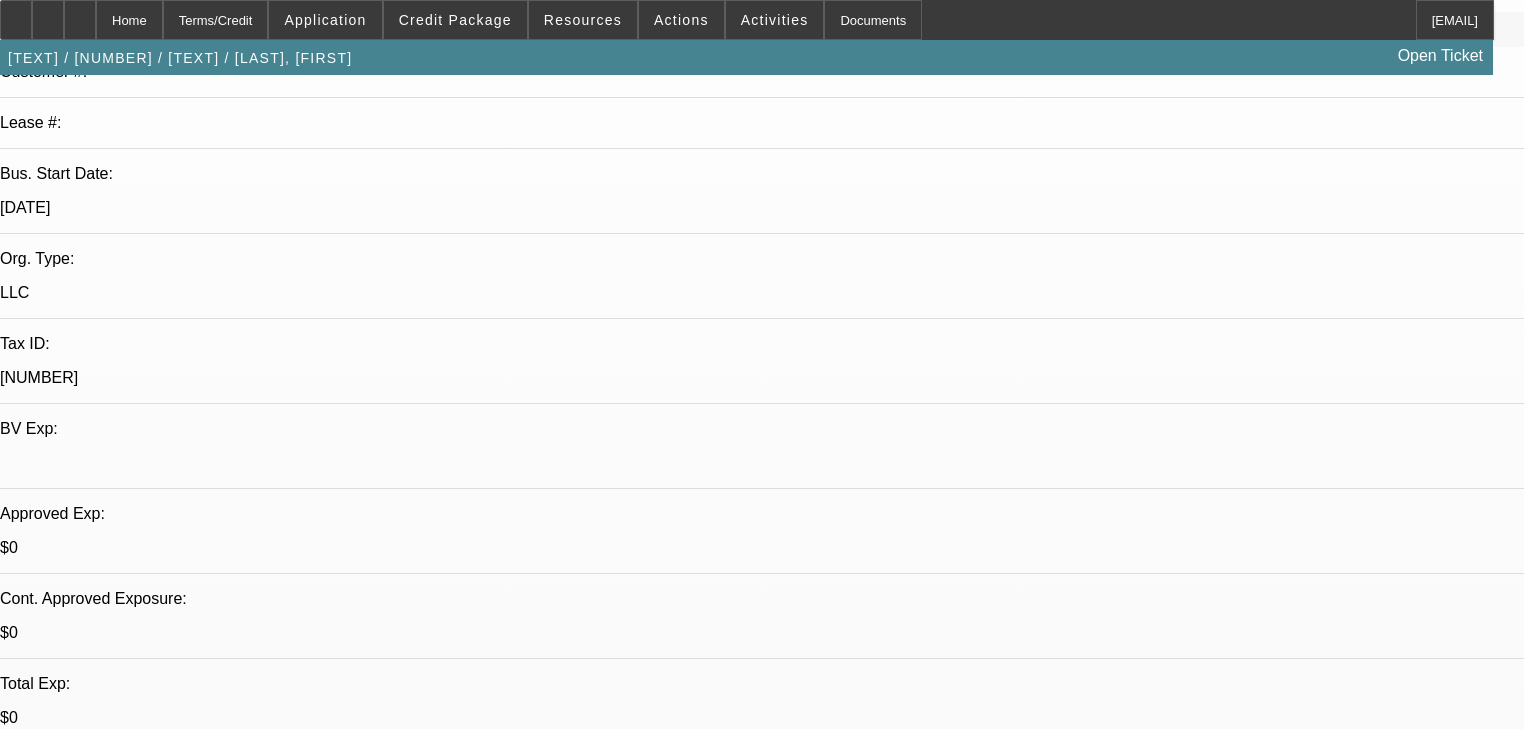 scroll, scrollTop: 400, scrollLeft: 0, axis: vertical 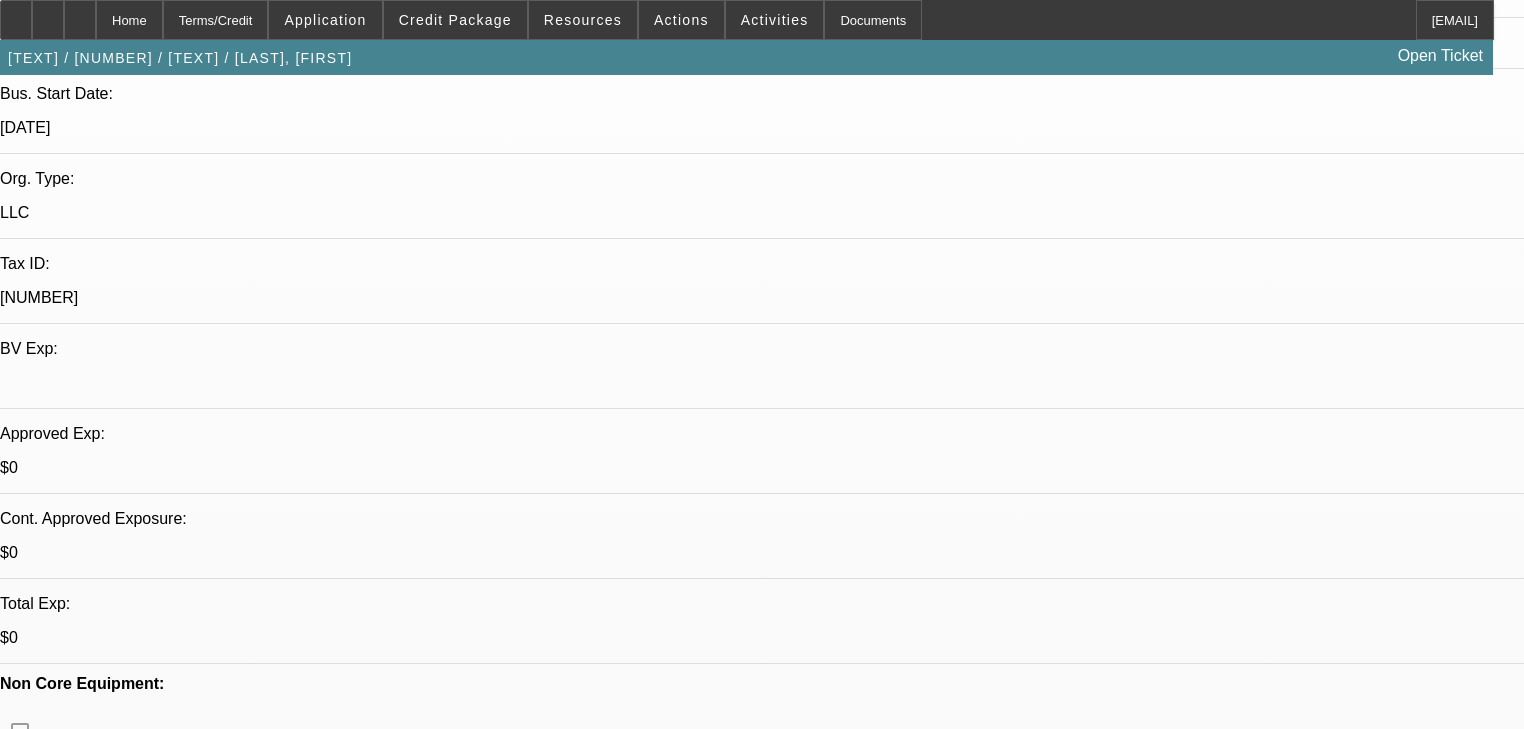 click on "482" at bounding box center (498, 2659) 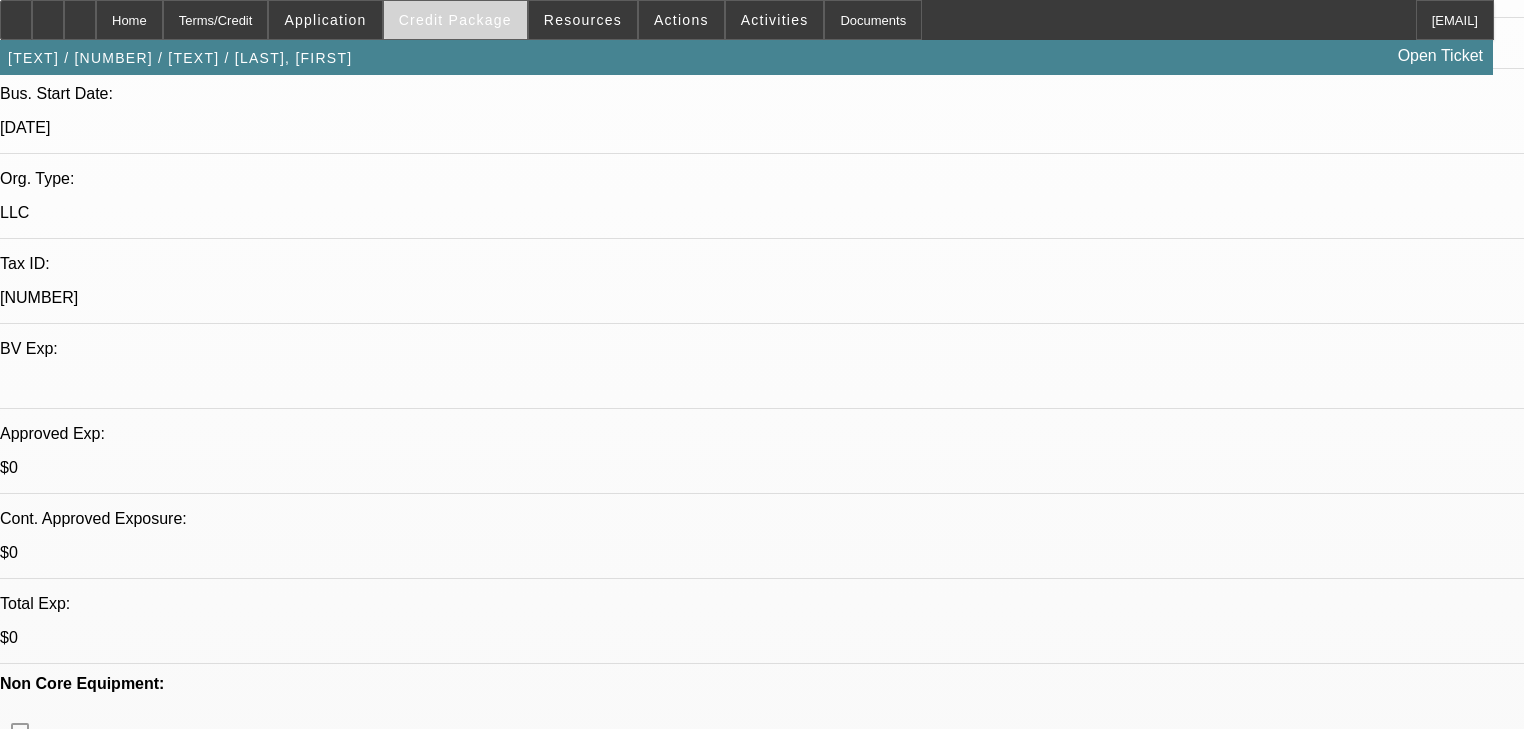 click on "Credit Package" at bounding box center (455, 20) 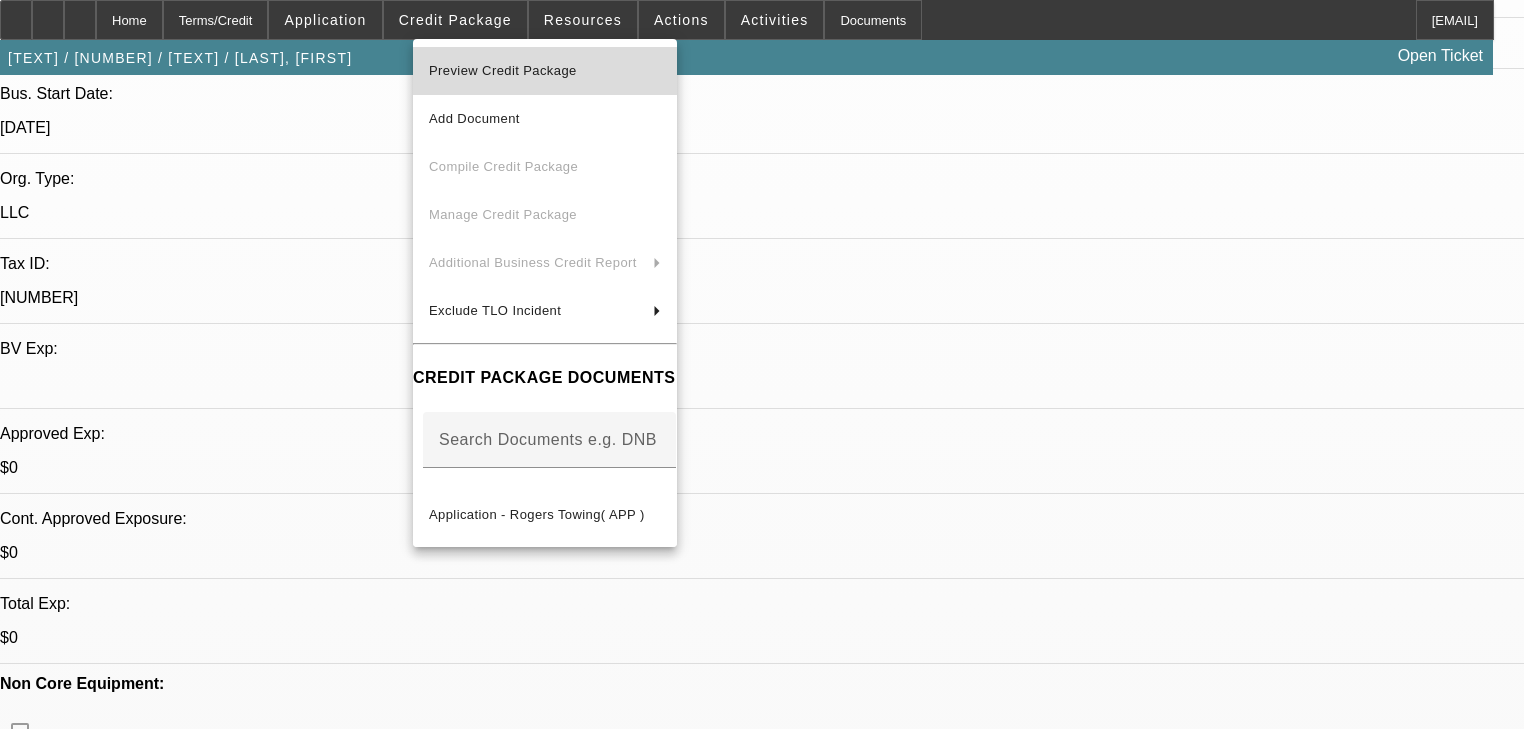 click on "Preview Credit Package" at bounding box center (545, 71) 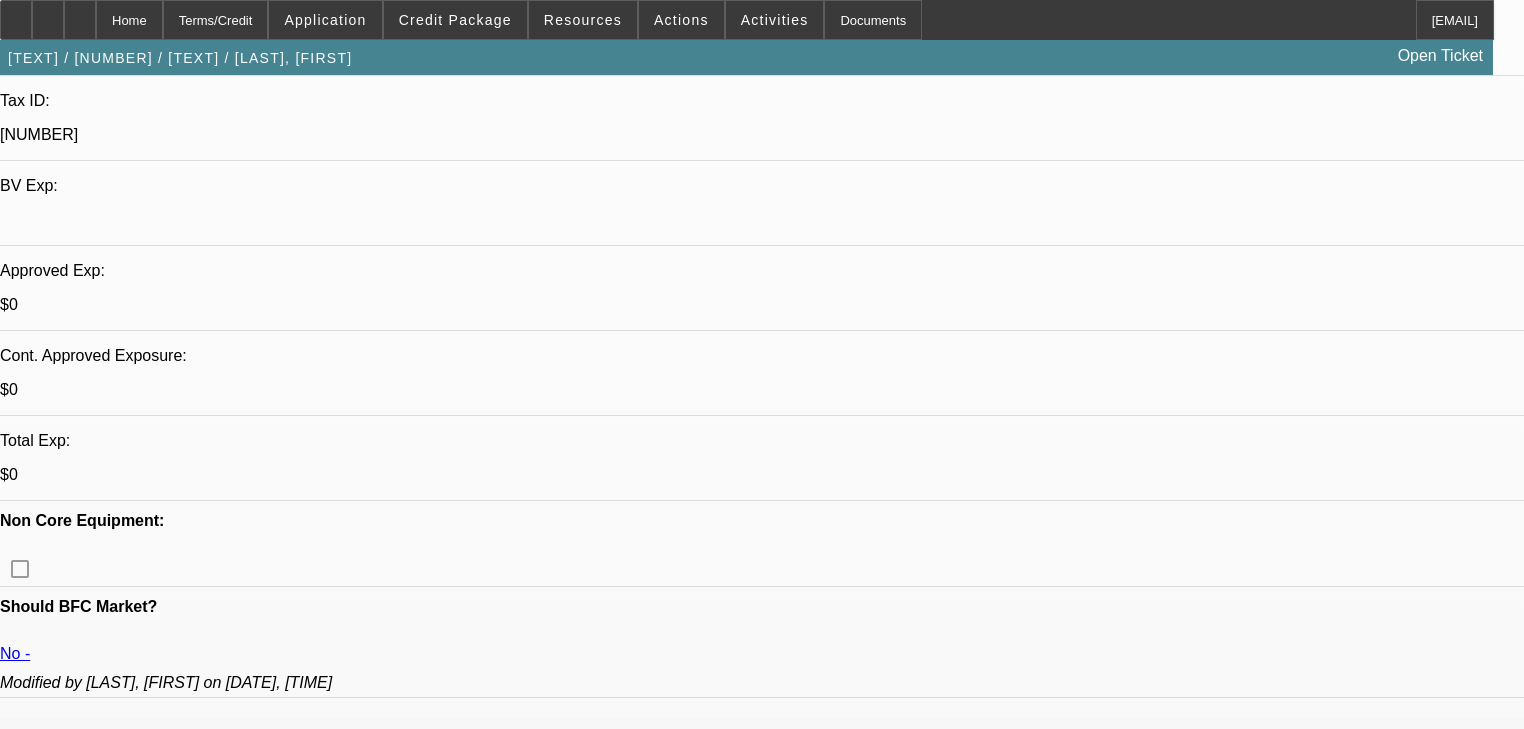 scroll, scrollTop: 560, scrollLeft: 0, axis: vertical 